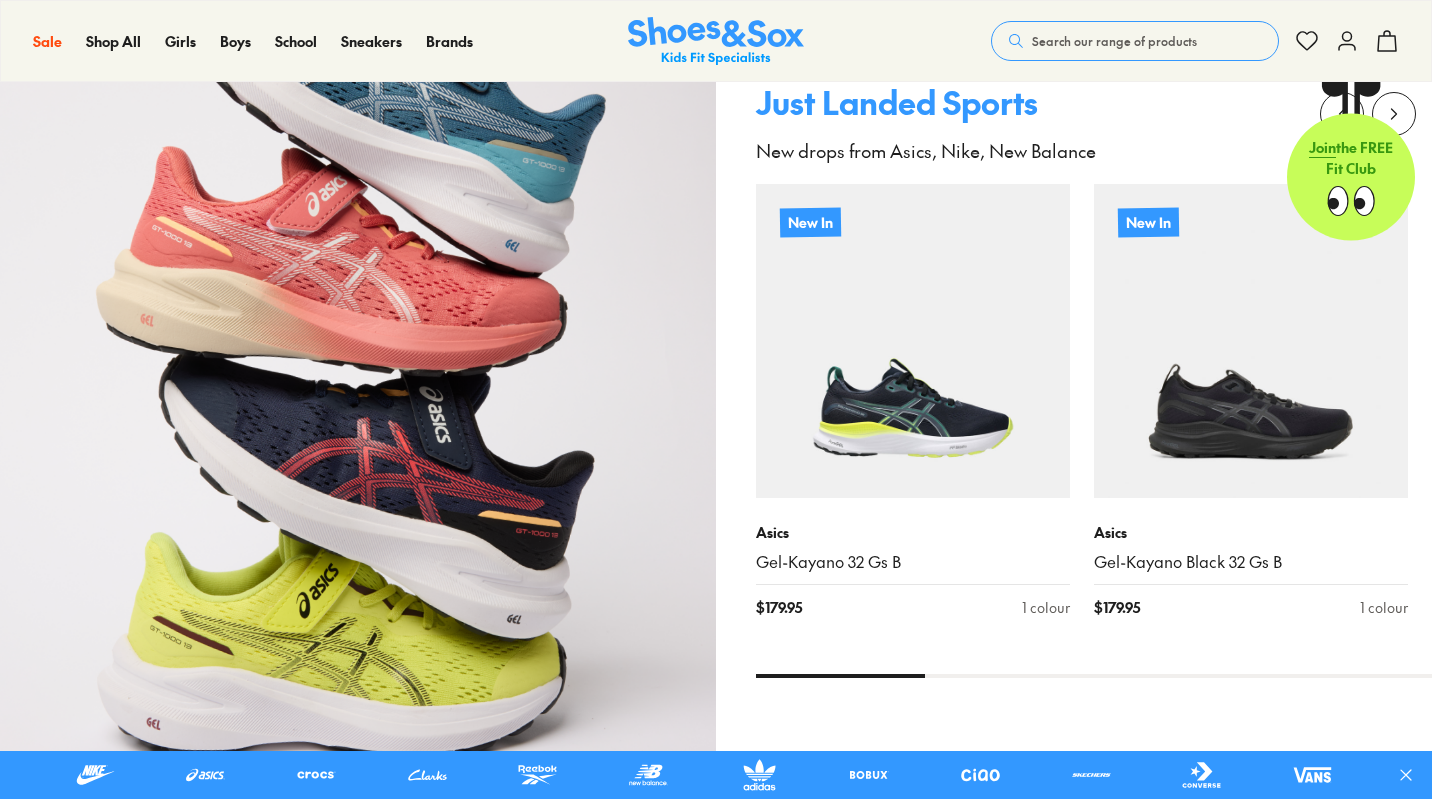 scroll, scrollTop: 0, scrollLeft: 0, axis: both 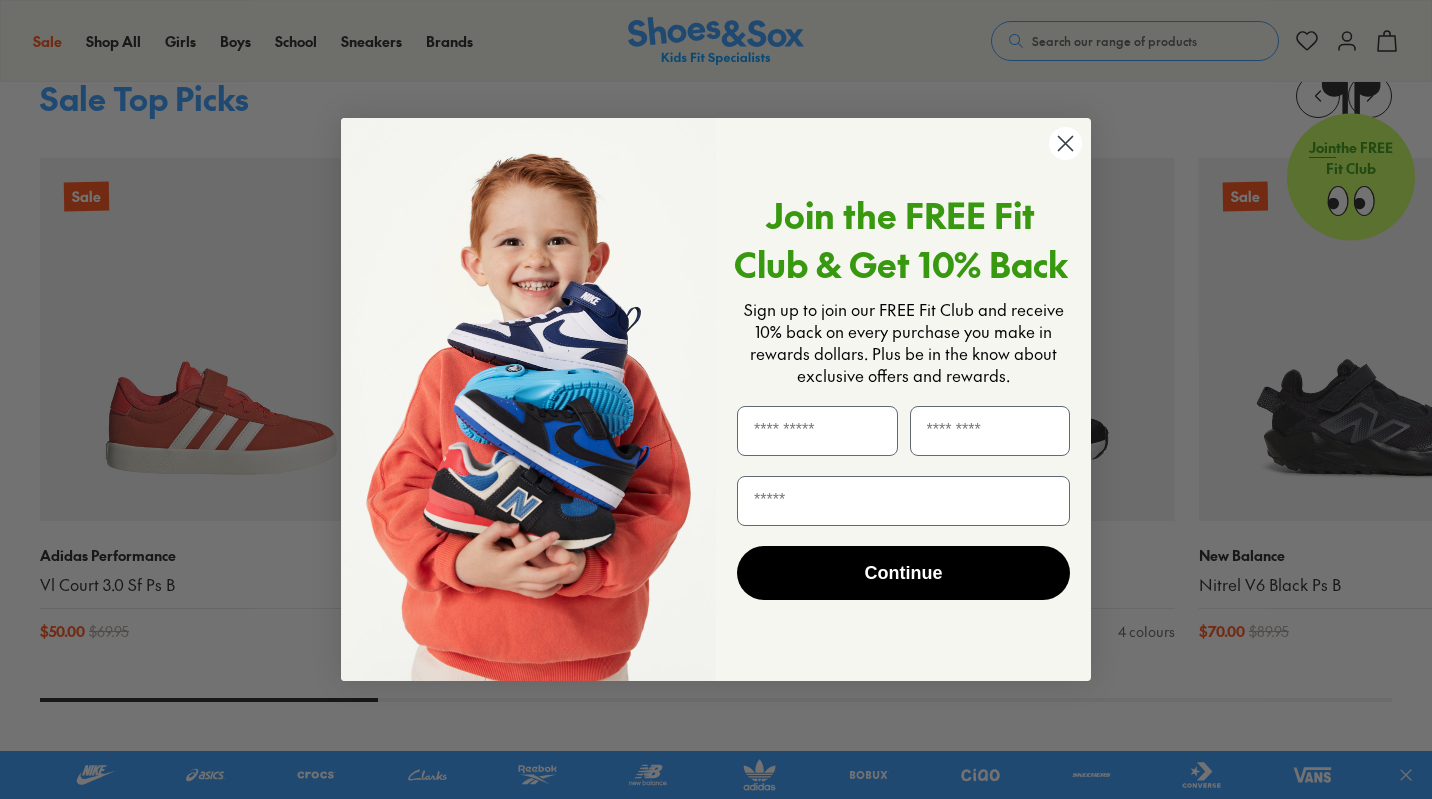 click 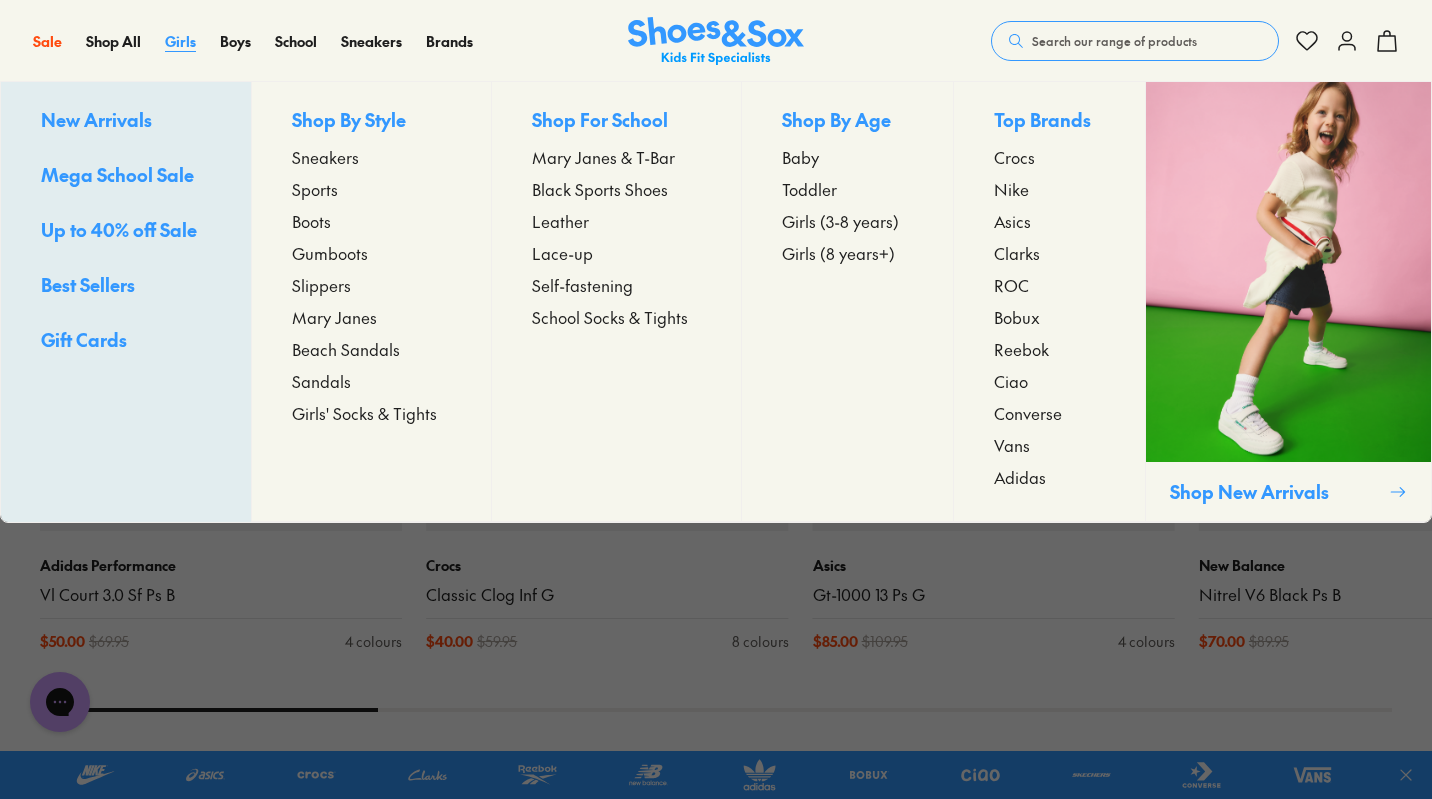 scroll, scrollTop: 0, scrollLeft: 0, axis: both 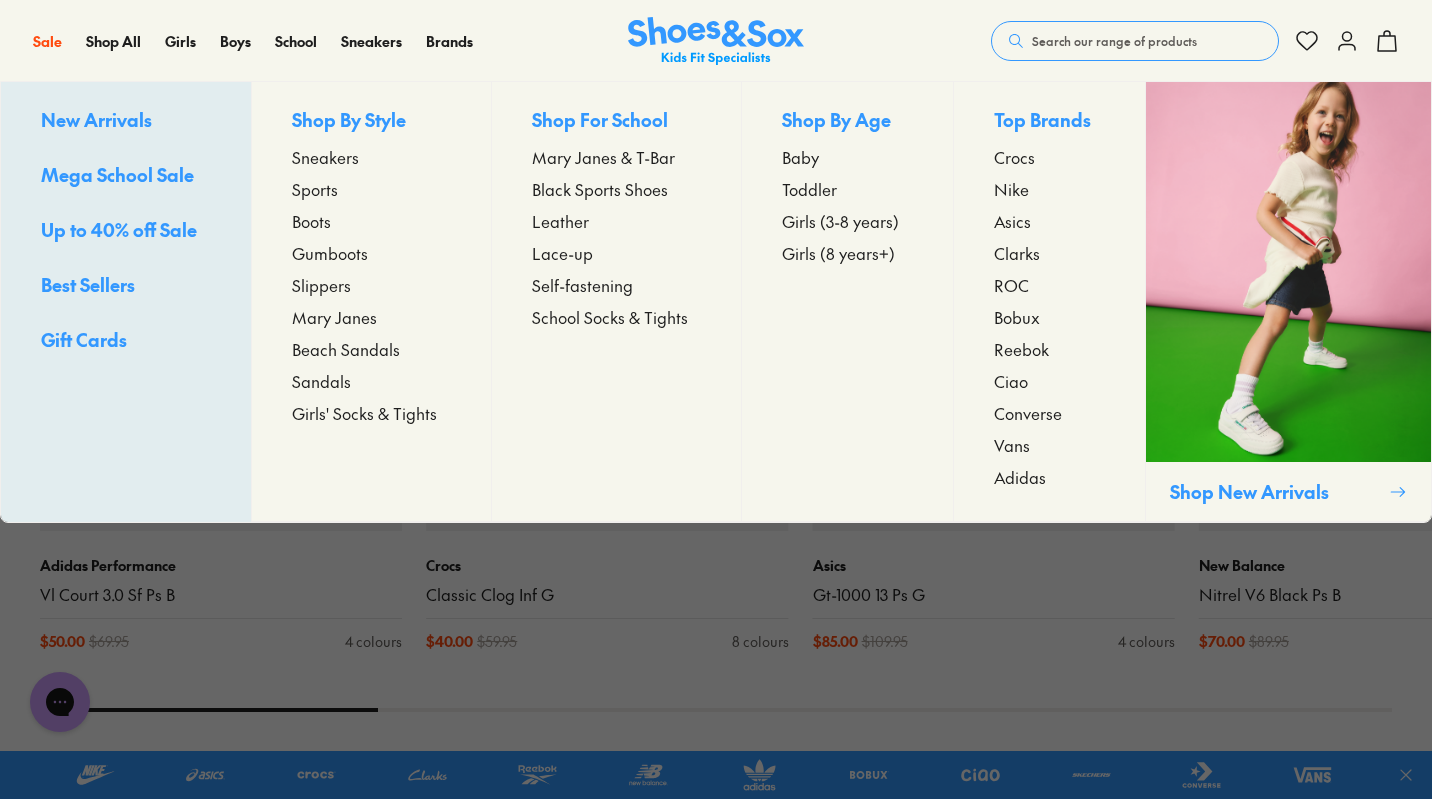 click on "Mary Janes" at bounding box center [334, 317] 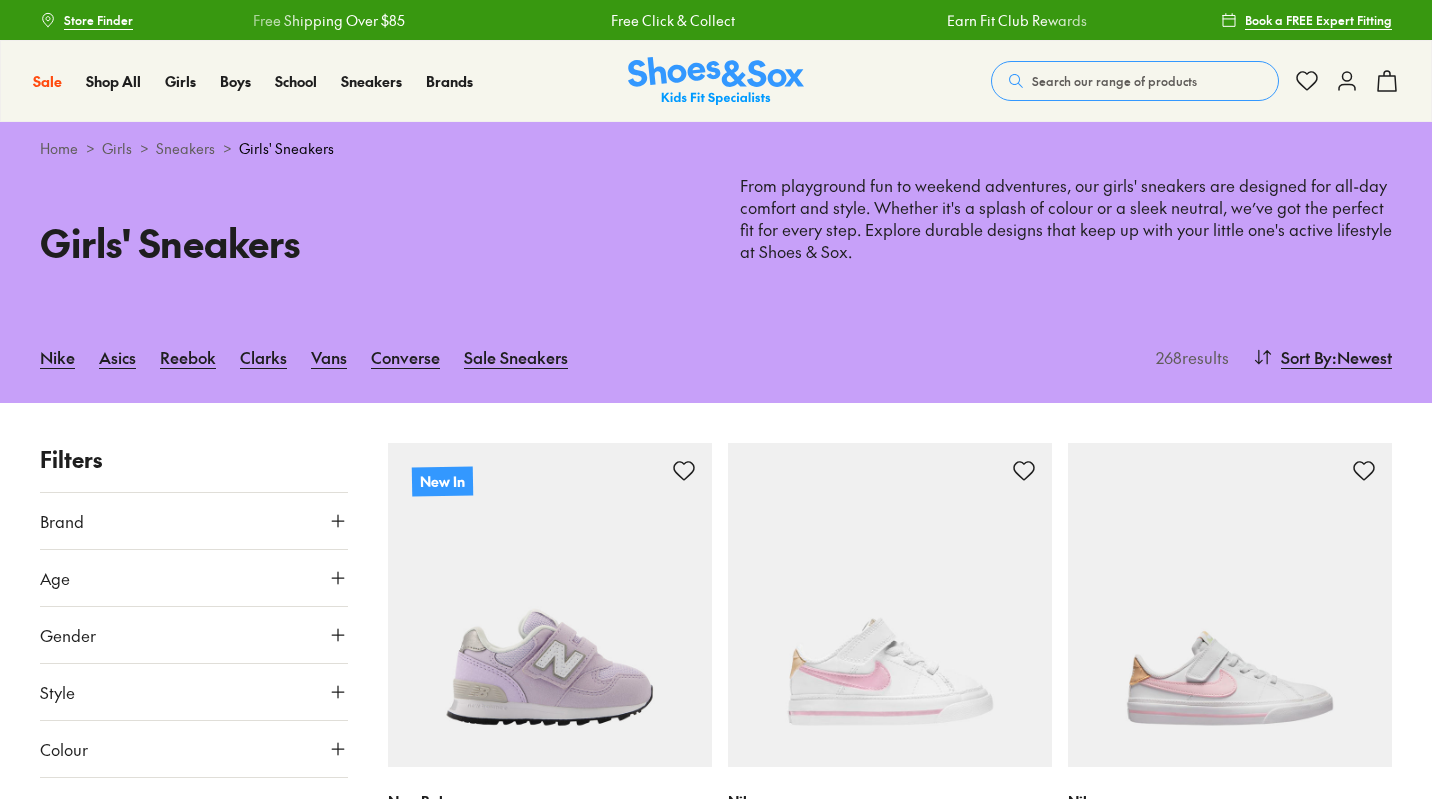 scroll, scrollTop: 0, scrollLeft: 0, axis: both 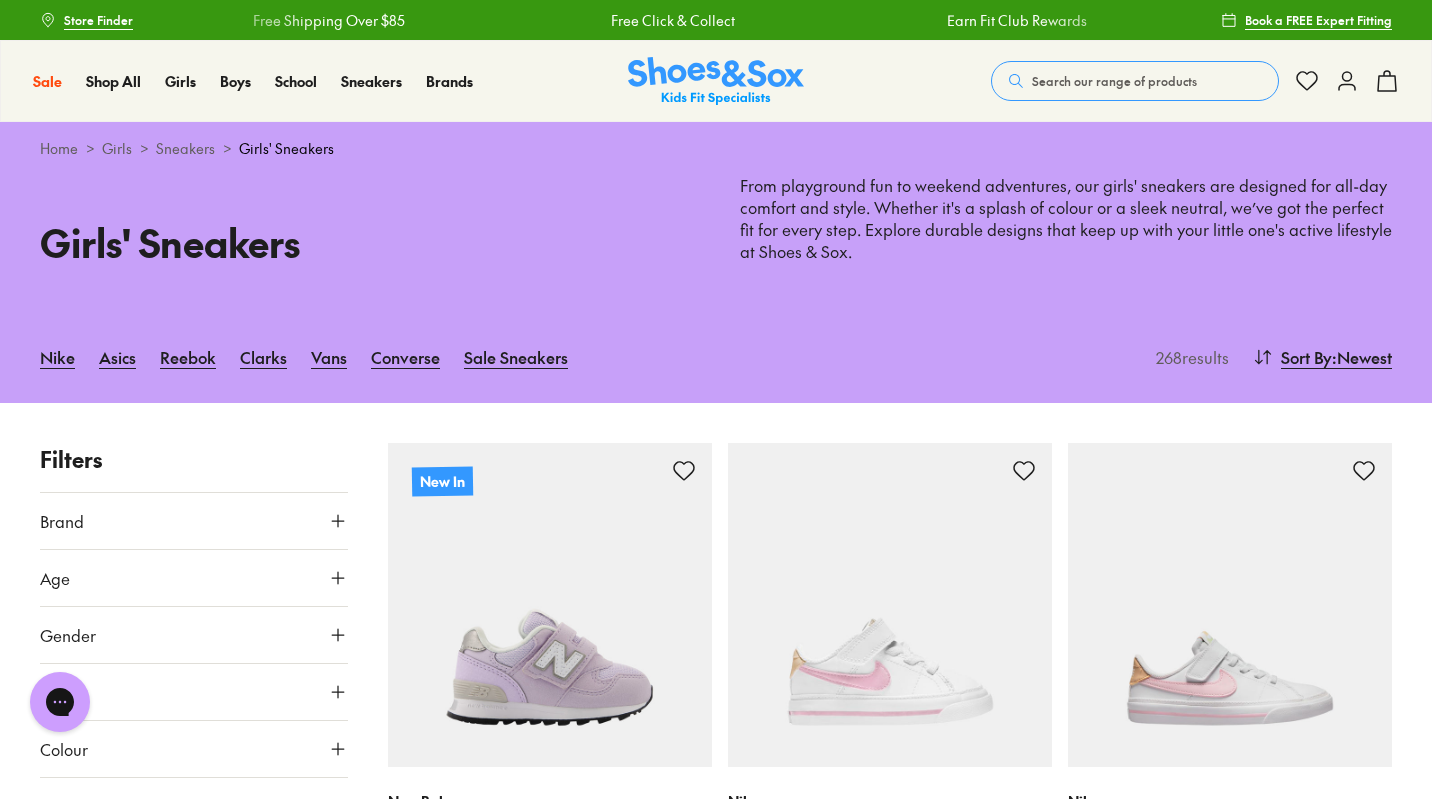 click 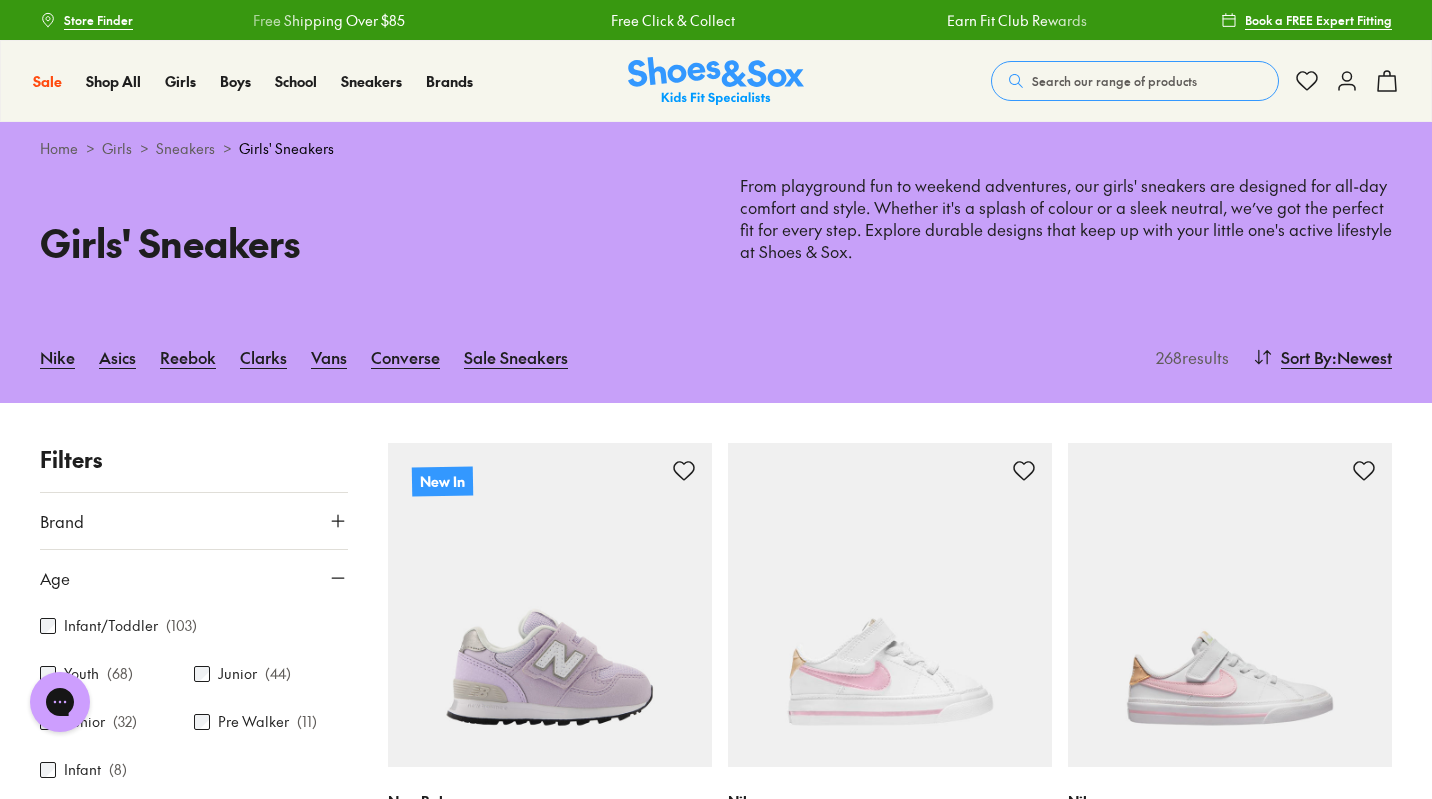 scroll, scrollTop: 9, scrollLeft: 0, axis: vertical 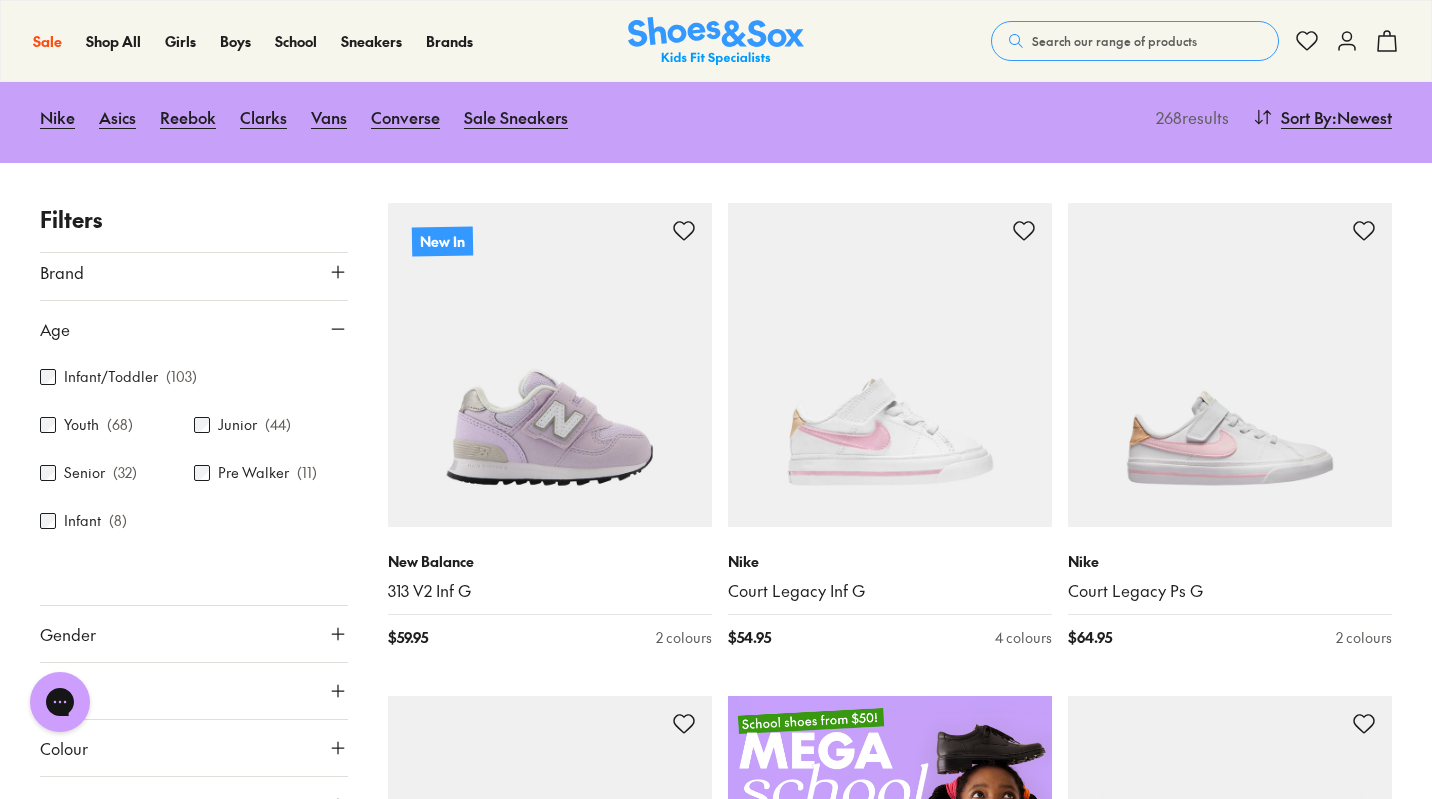click on "Junior" at bounding box center [237, 424] 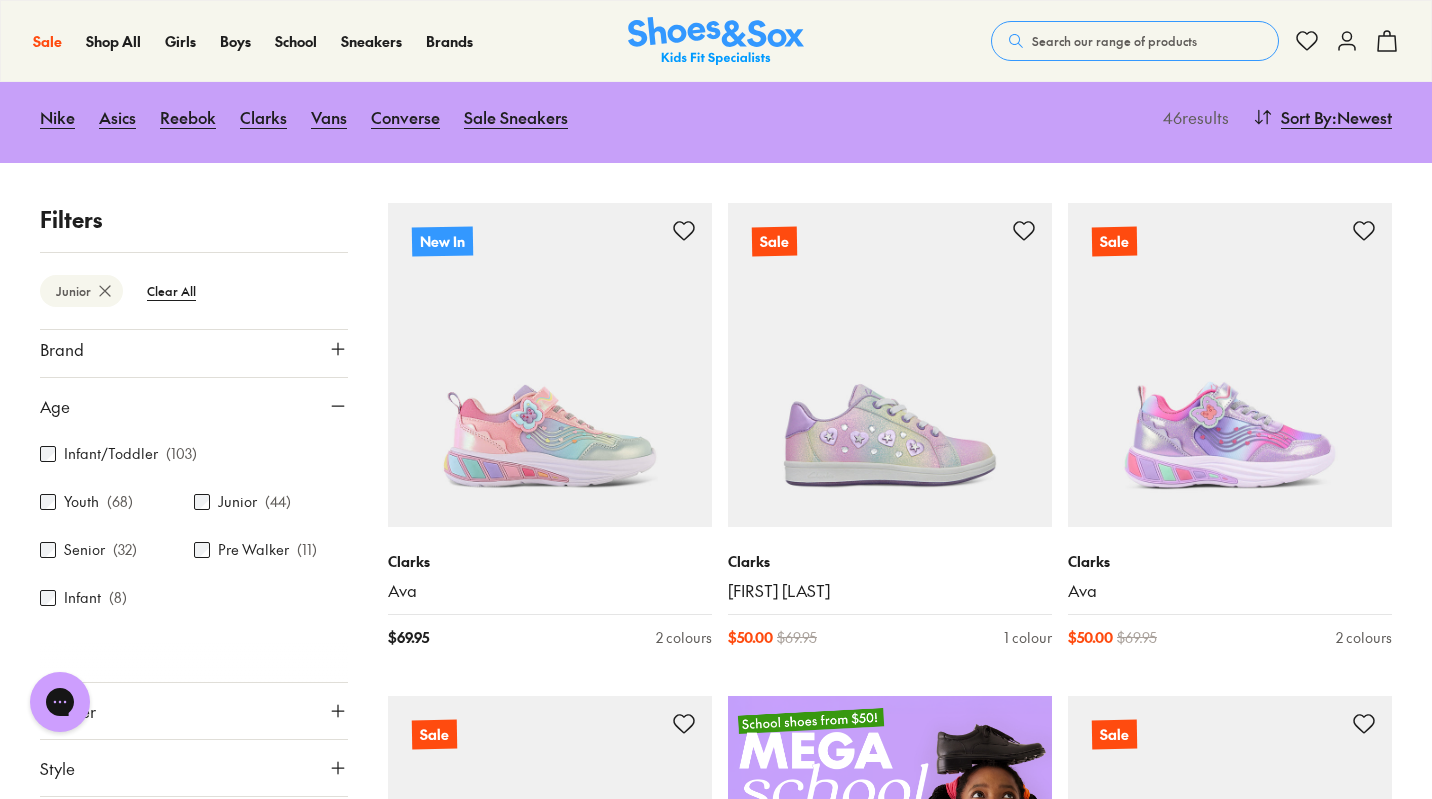 click 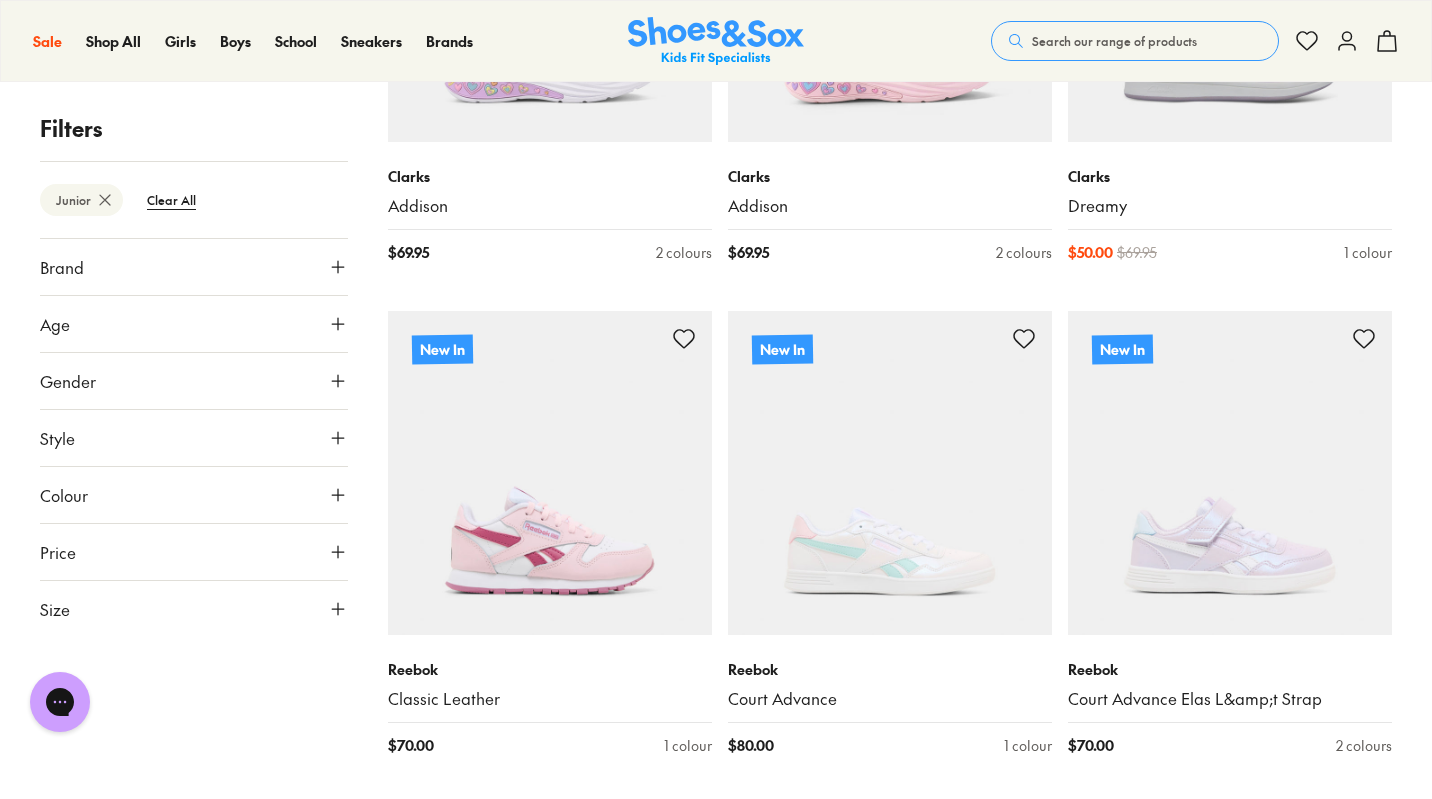scroll, scrollTop: 2609, scrollLeft: 0, axis: vertical 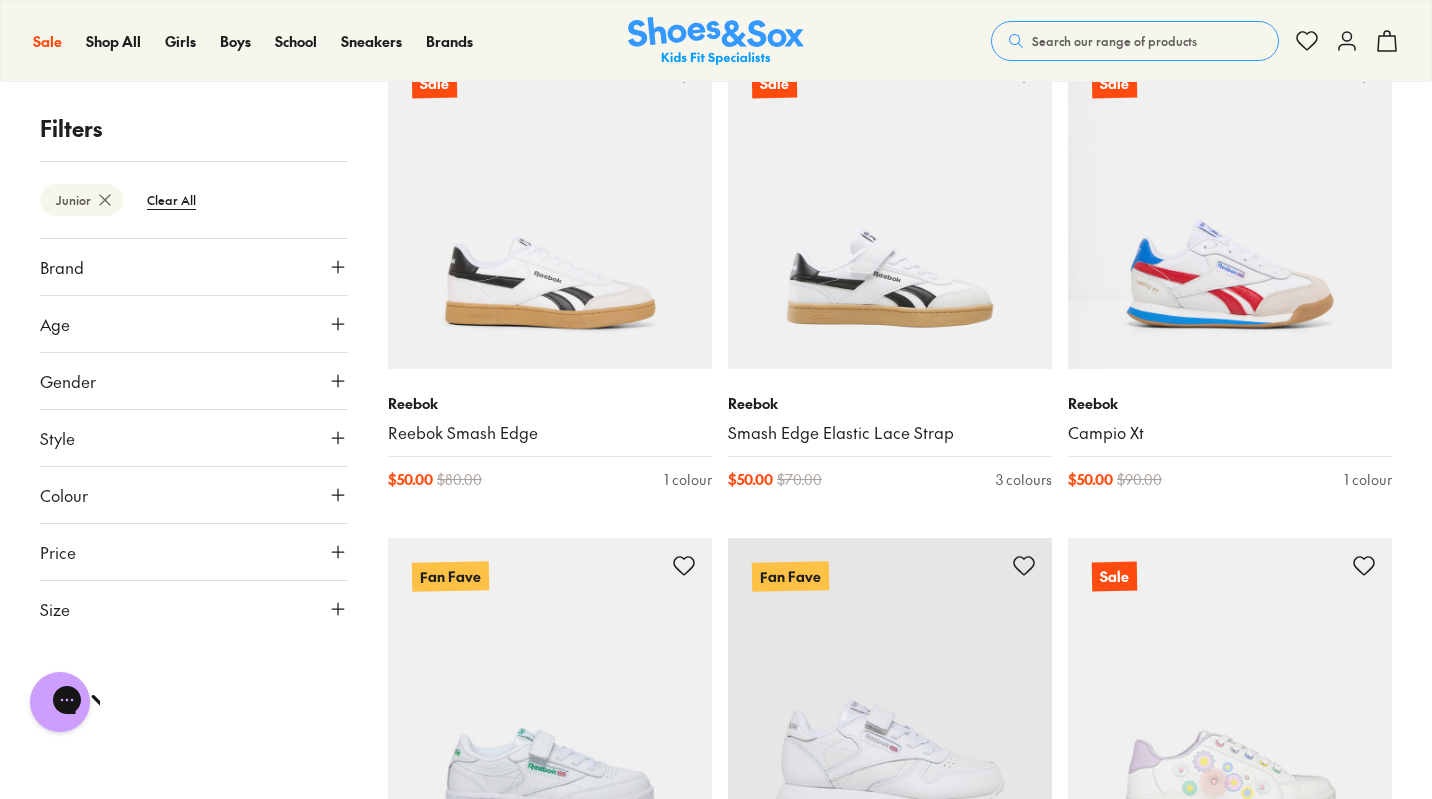 click on "Filters Junior   Clear All Brand Adidas Originals Adidas Performance Asics Ciao Clarks ( 16 ) Converse New Balance Nike Old Soles Puma Reebok ( 28 ) Skechers Vans Walnut Age Infant/Toddler ( 103 ) Youth ( 68 ) Junior ( 44 ) Senior ( 32 ) Pre Walker ( 11 ) Infant ( 8 ) Gender All Girls Unisex Style Sneakers ( 44 ) Prewalker Colour White ( 20 ) Pink ( 5 ) Black ( 1 ) Purple ( 3 ) Blue ( 4 ) Multi Colour ( 5 ) Grey Beige ( 3 ) Red ( 2 ) Brown Navy Orange ( 1 ) Gold Green Light Blue Silver Price Min $ 25 Max $ 170 Size EU UK US 0-12 Months 17 18 19 20 1-3 Years 21 22 23 24 25 26 27 3-8 Years 28 29 30 31 32 33 34 8+ Years 35 36 37 38 39 40 New In Clarks Ava $ 69.95 2 colours Sale Clarks Dulcie Snr $ 50.00 $ 69.95 1 colour Sale Clarks Ava $ 50.00 $ 69.95 2 colours Sale Clarks Danika Hi $ 50.00 $ 69.95 1 colour Sale Clarks Danika Jnr $ 45.00 $ 59.95 1 colour Sale Clarks Dazzling Hi $ 50.00 $ 69.95 1 colour Sale Clarks Dominique $ 50.00 $ 69.95 1 colour Sale Clarks Dulcie Jnr $ 45.00 $ 59.95 2 colours Sale Clarks $ $" at bounding box center (716, -460) 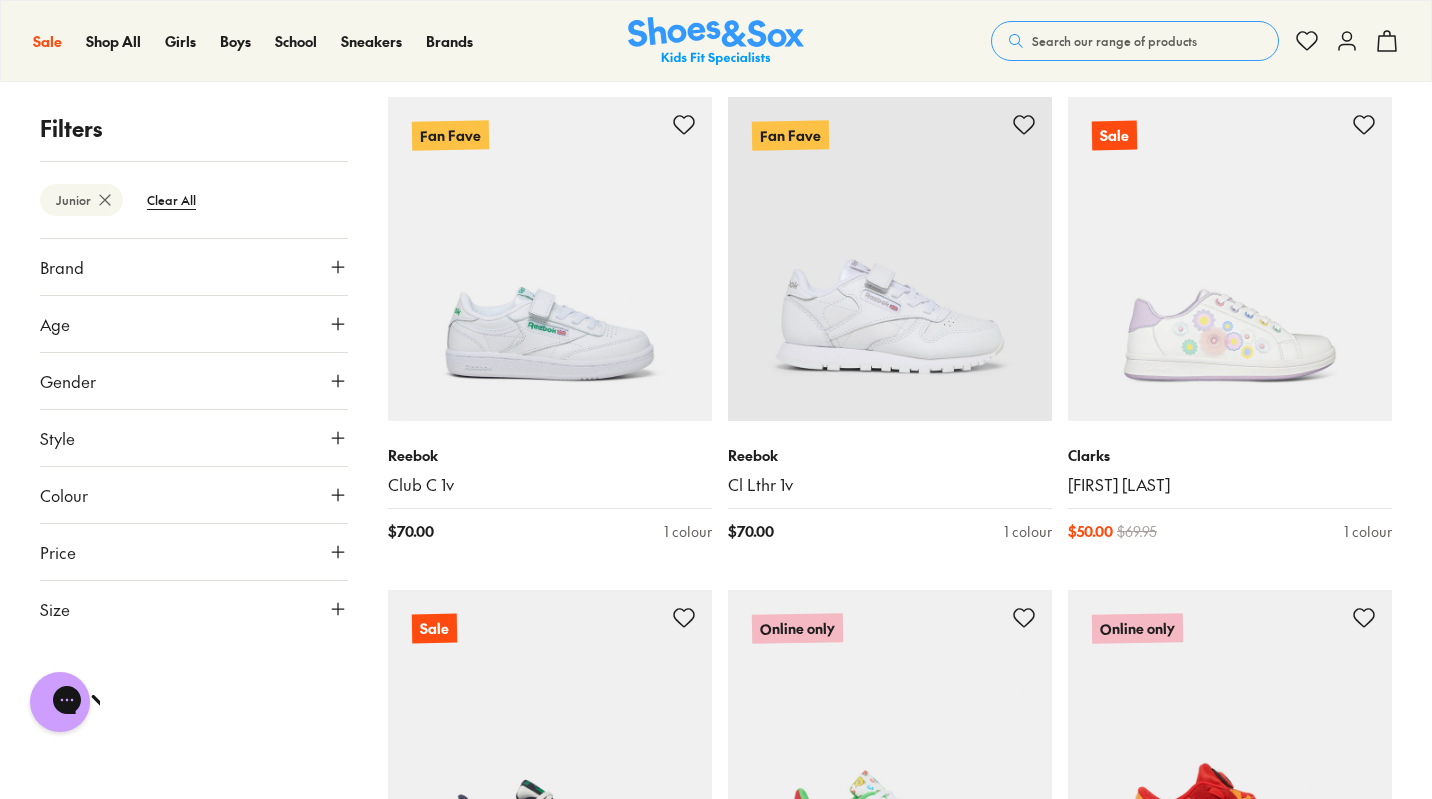 scroll, scrollTop: 5274, scrollLeft: 0, axis: vertical 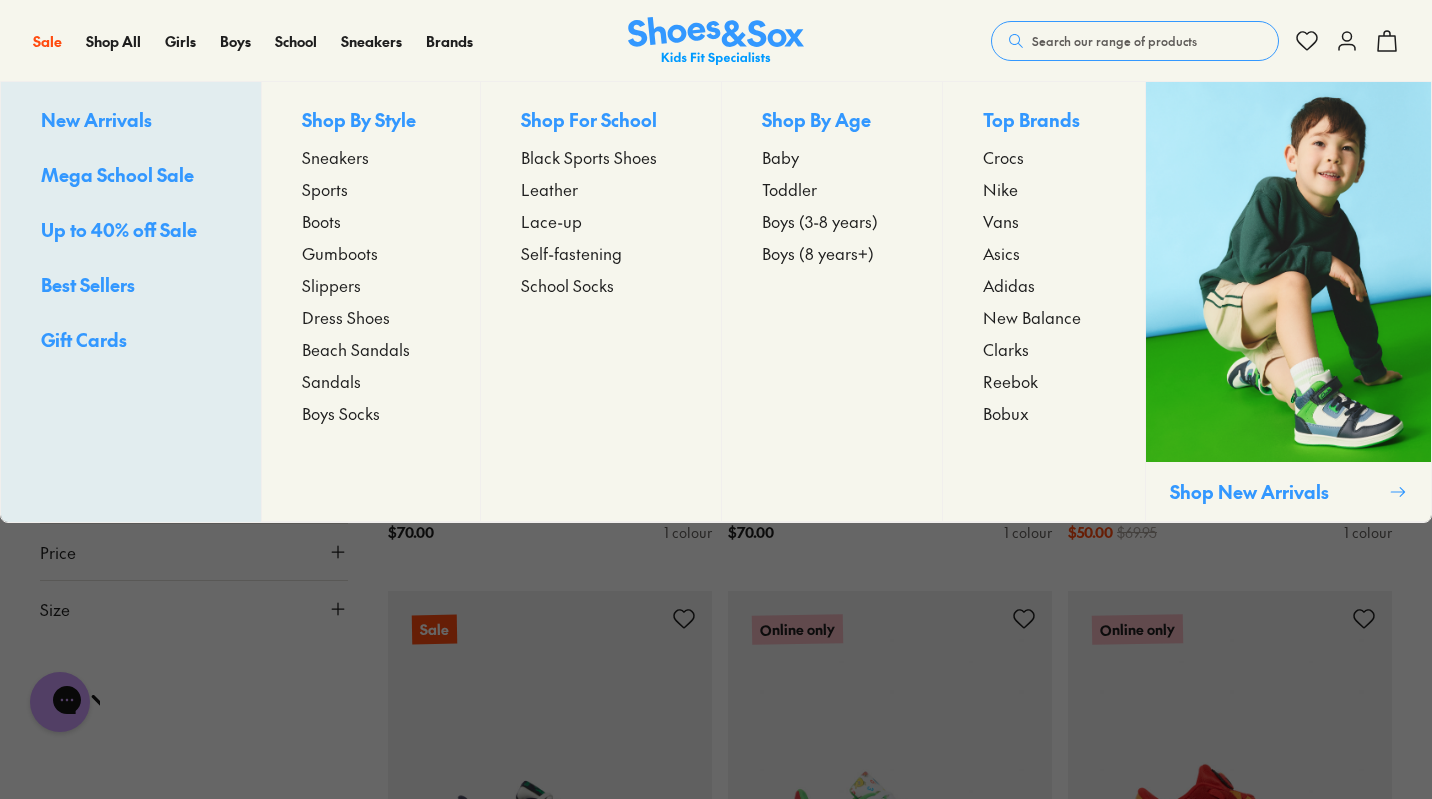click on "Sneakers" at bounding box center (335, 157) 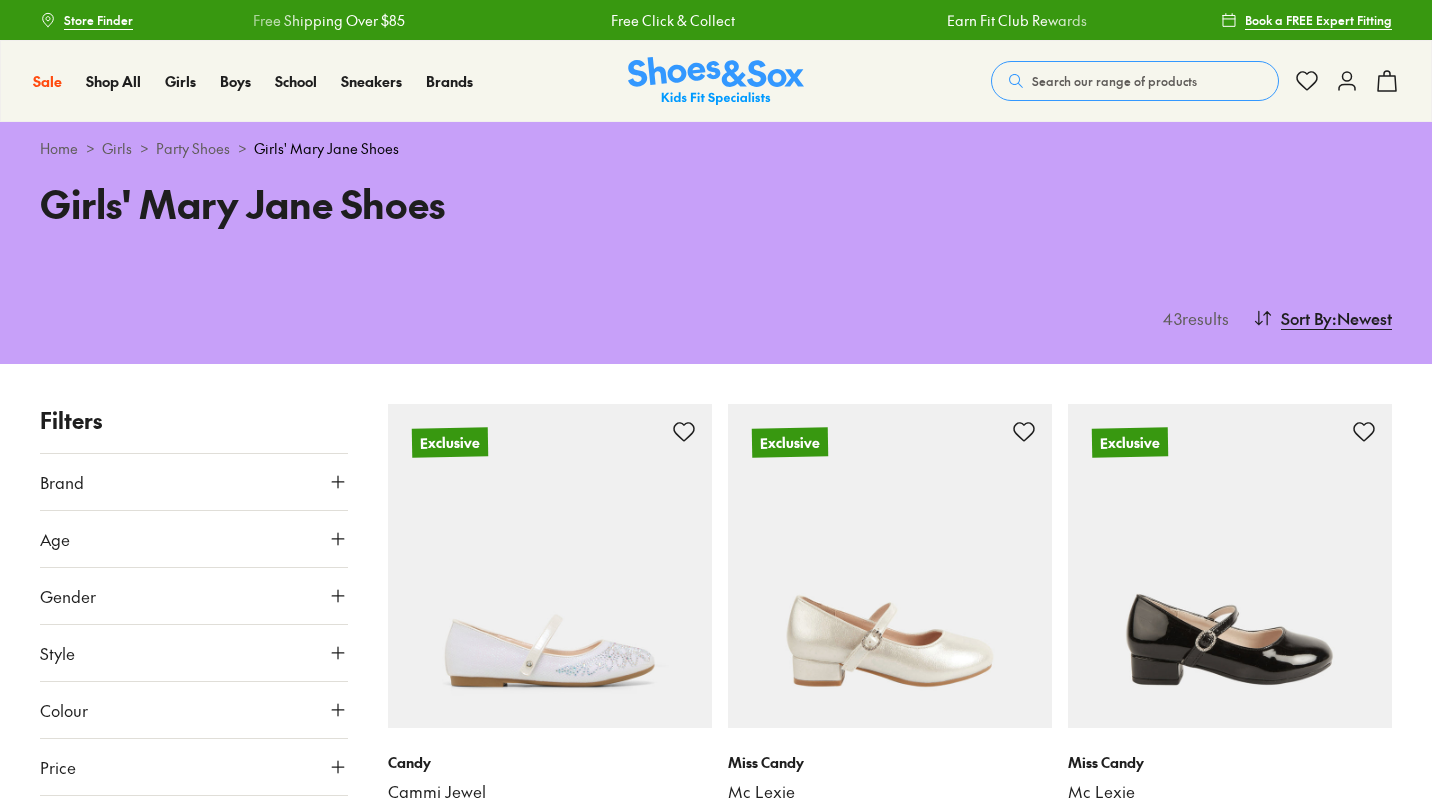 scroll, scrollTop: 182, scrollLeft: 0, axis: vertical 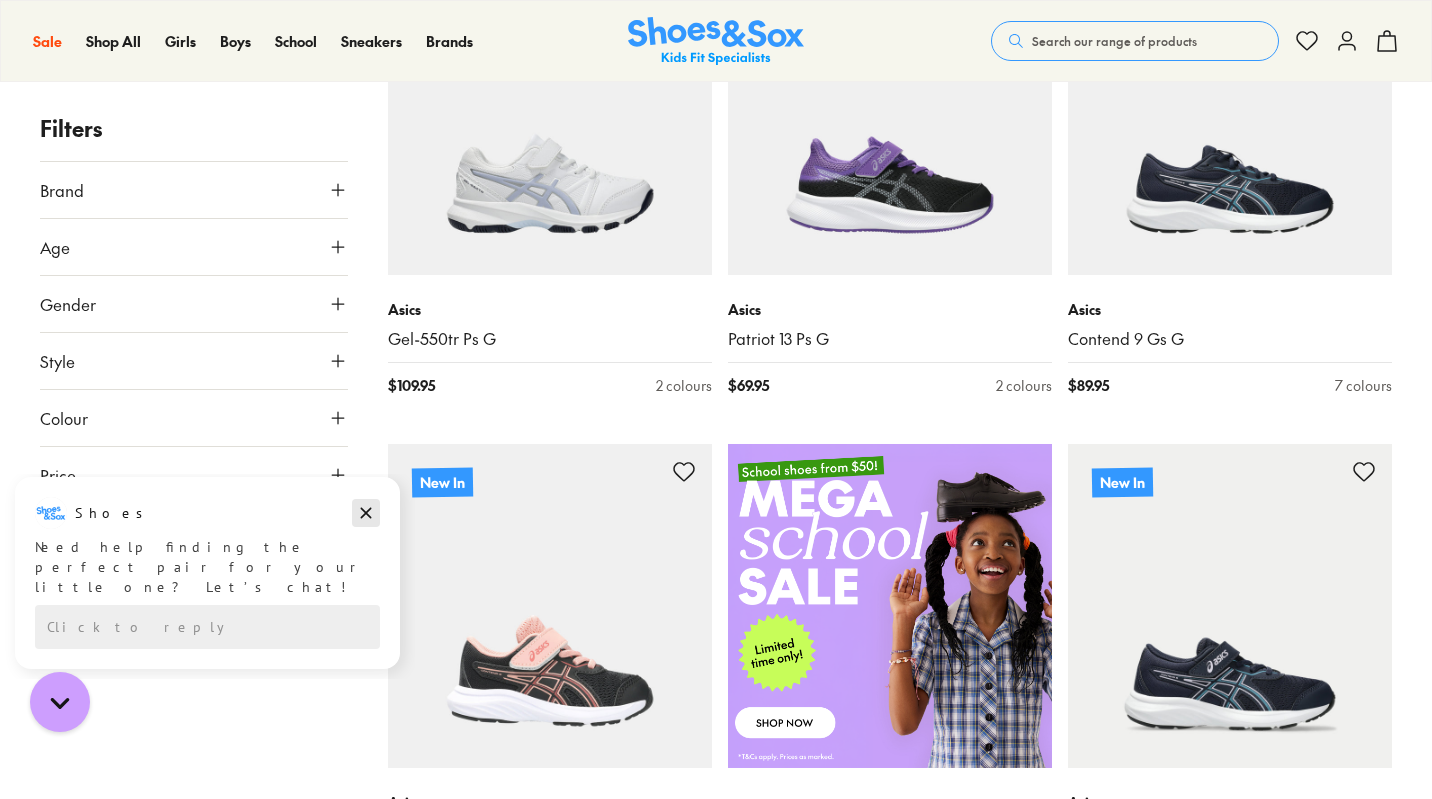 click 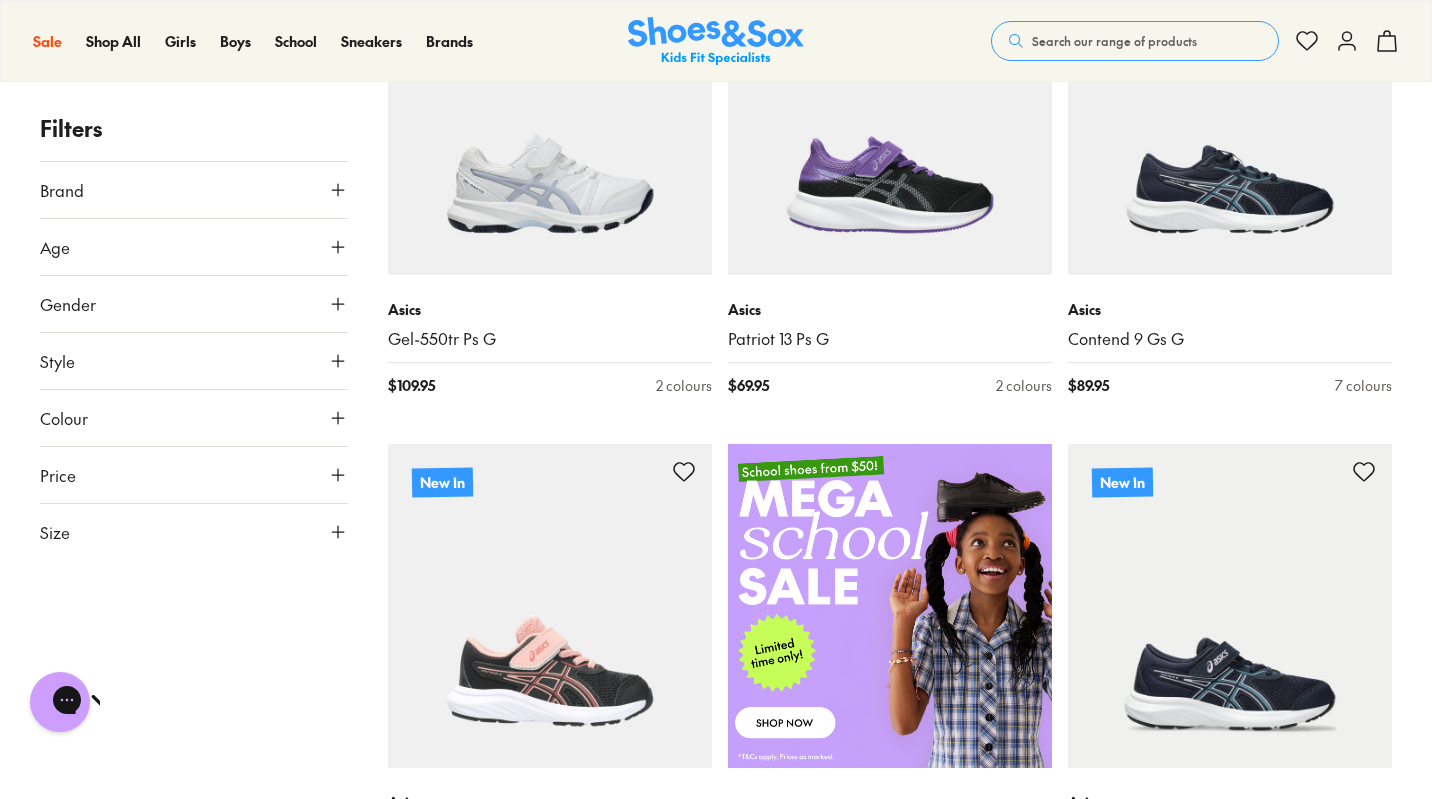 click on "Price" at bounding box center [194, 475] 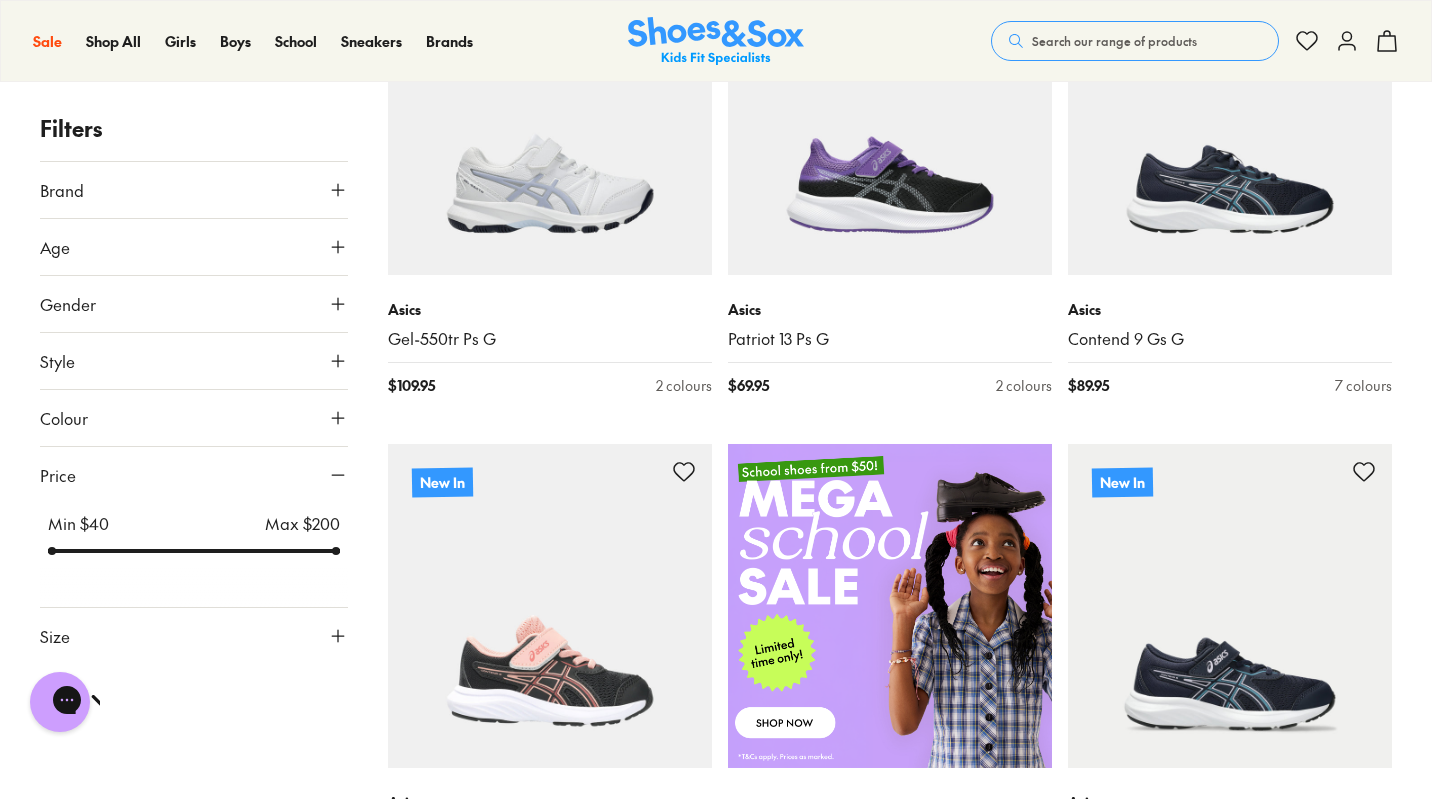 scroll, scrollTop: 149, scrollLeft: 0, axis: vertical 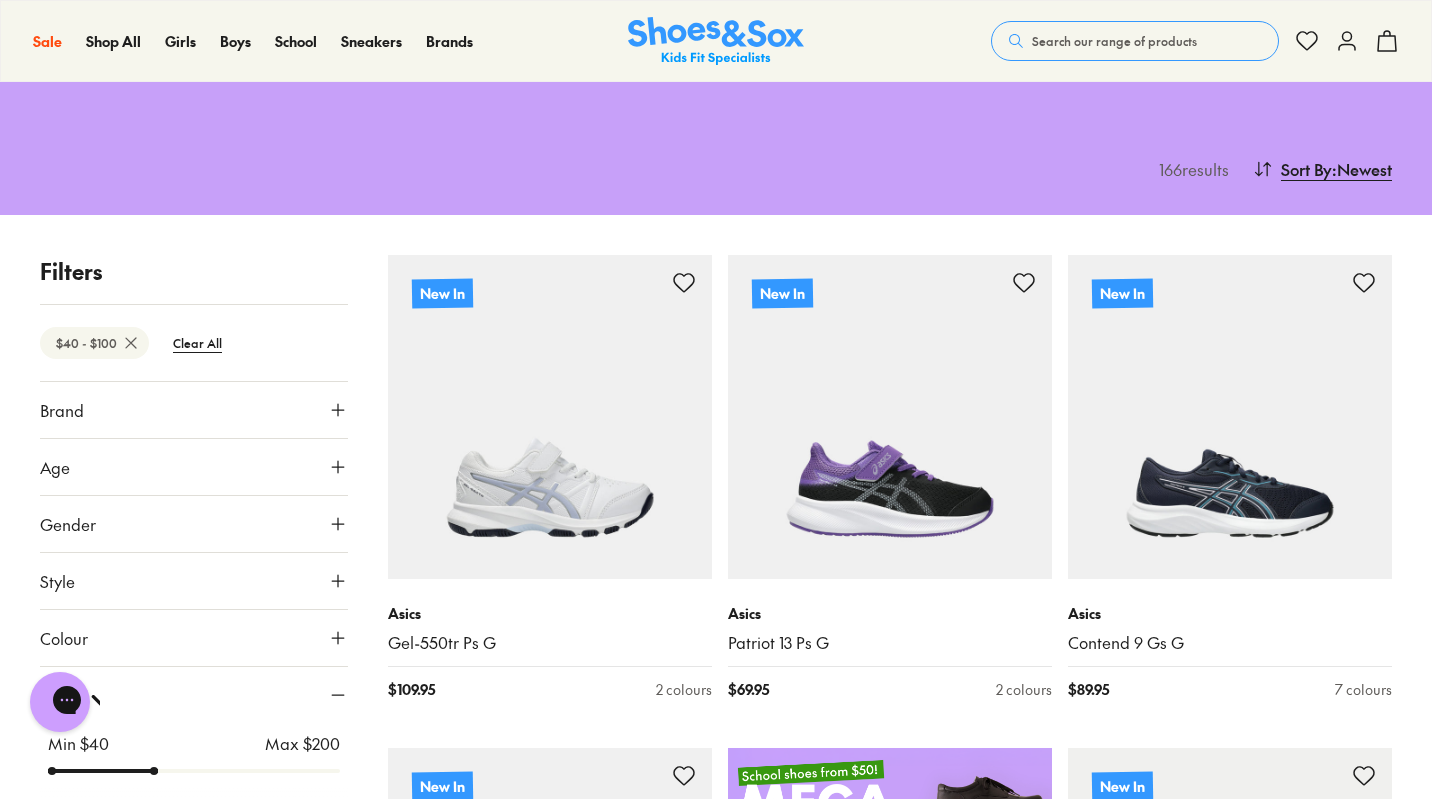 drag, startPoint x: 334, startPoint y: 553, endPoint x: 157, endPoint y: 544, distance: 177.22867 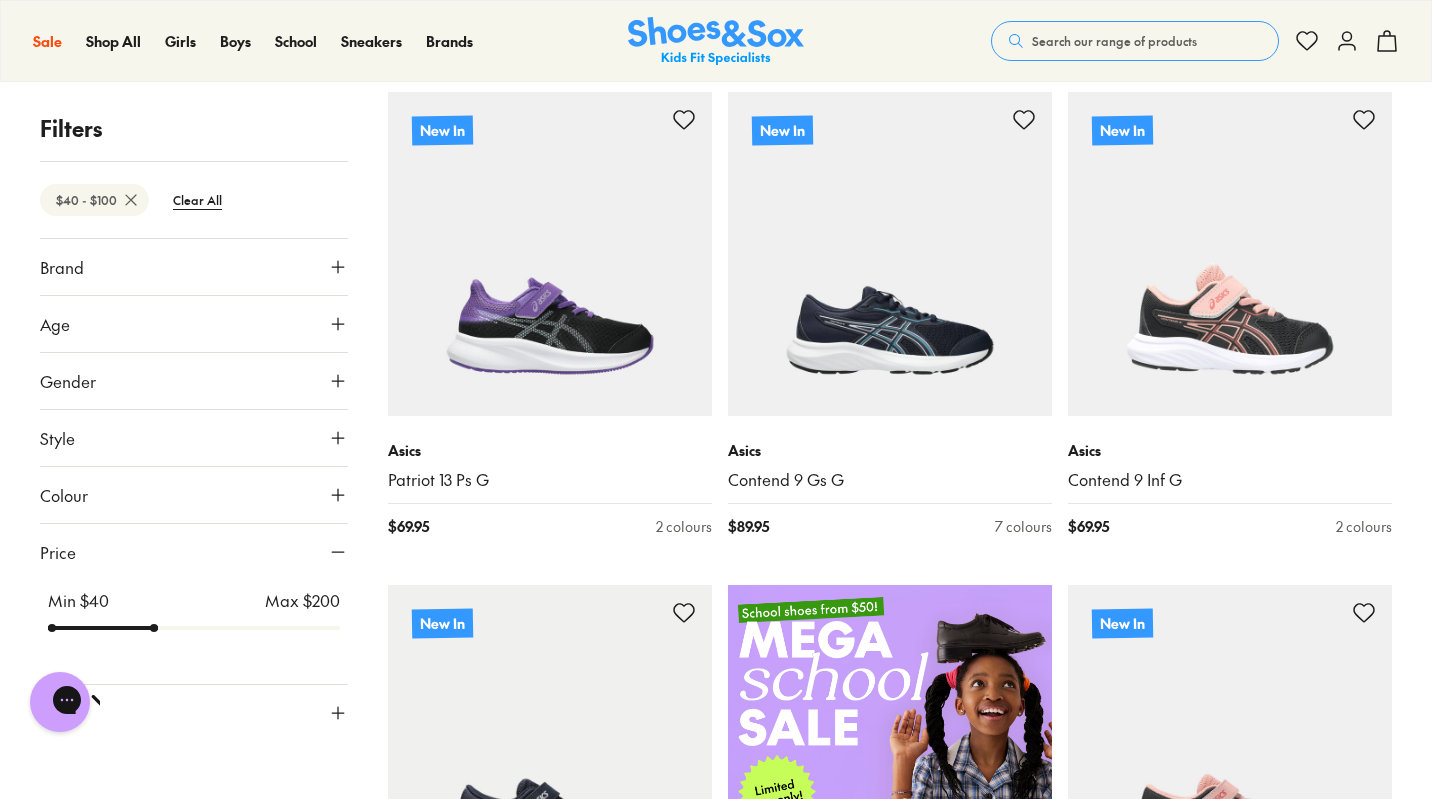 scroll, scrollTop: 334, scrollLeft: 0, axis: vertical 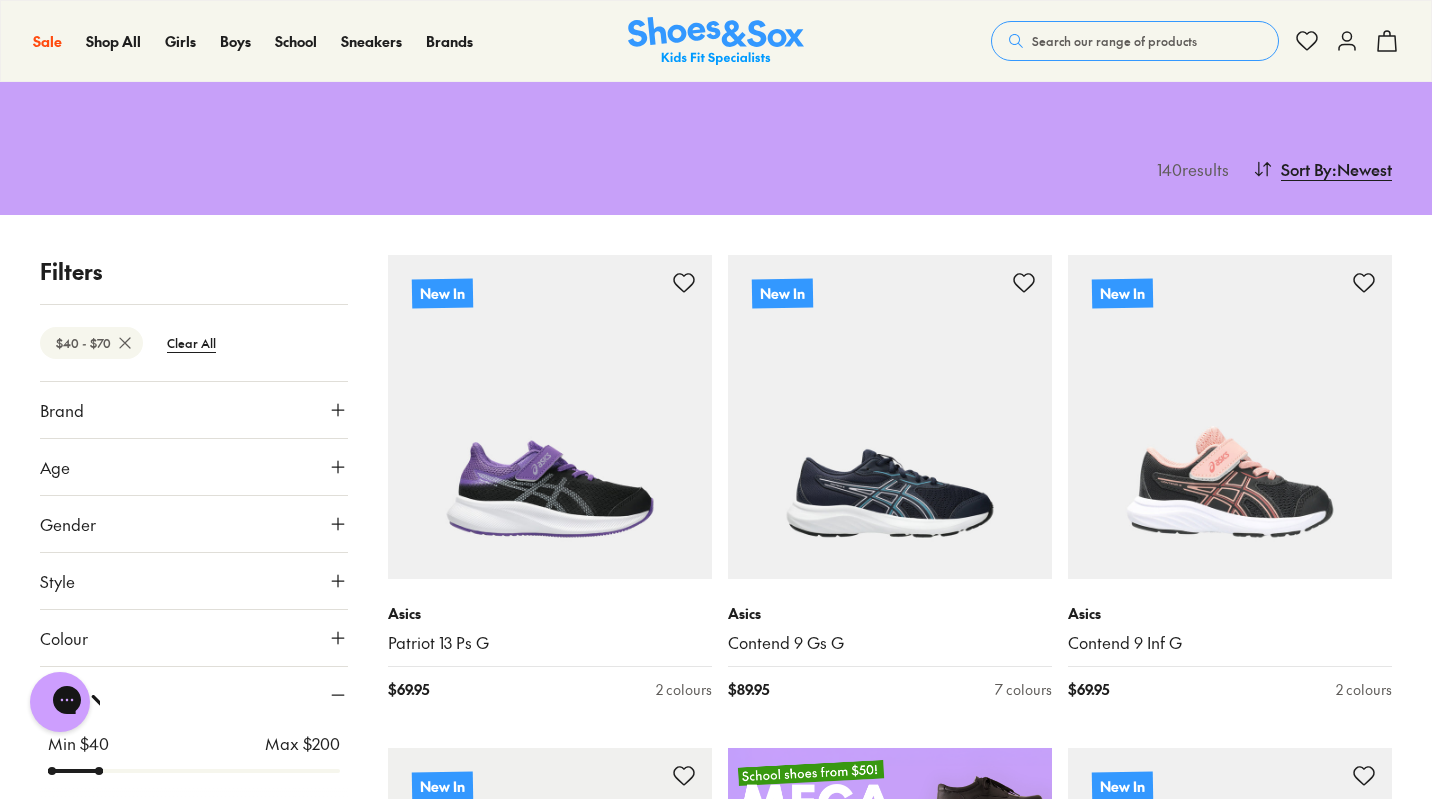 drag, startPoint x: 158, startPoint y: 626, endPoint x: 108, endPoint y: 618, distance: 50.635956 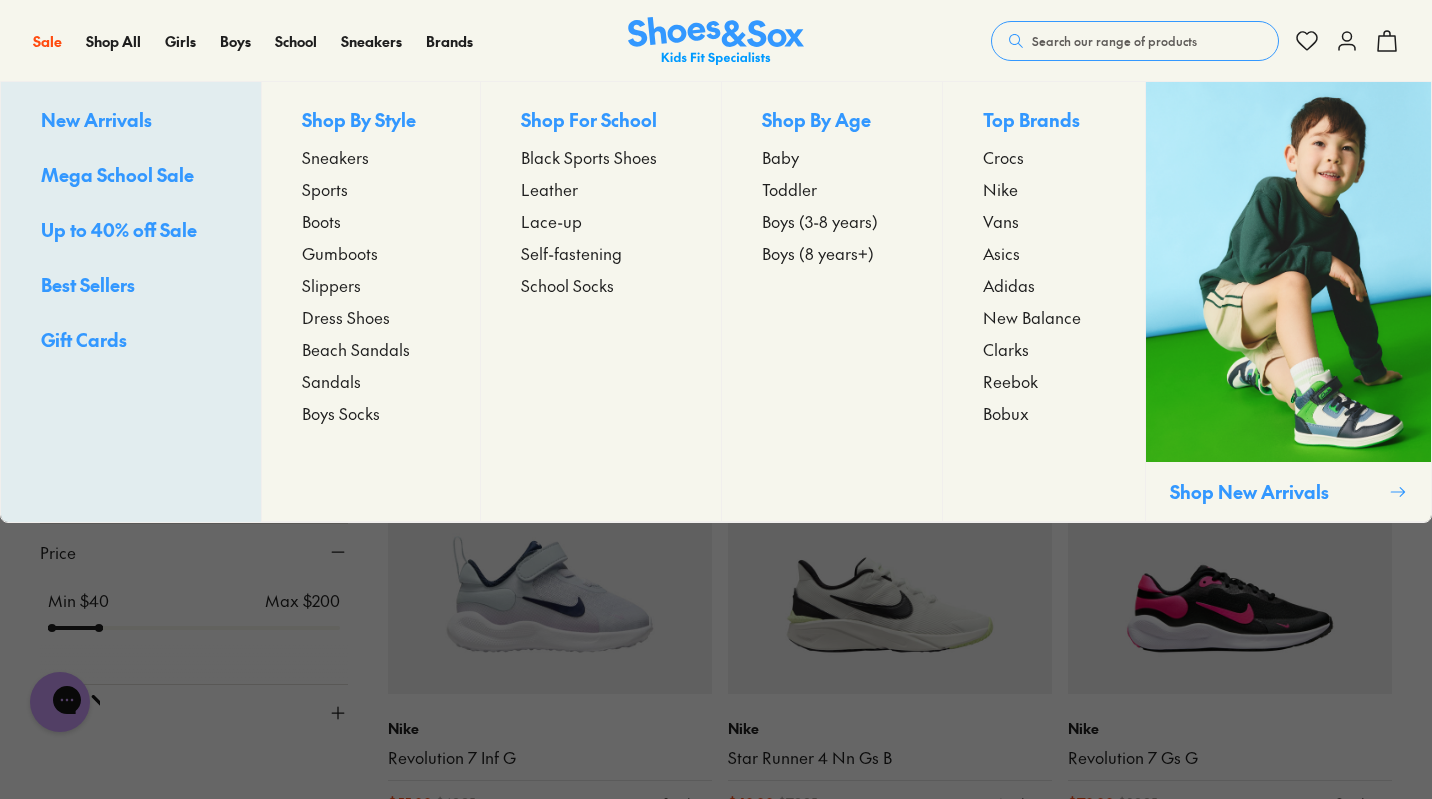 scroll, scrollTop: 2993, scrollLeft: 0, axis: vertical 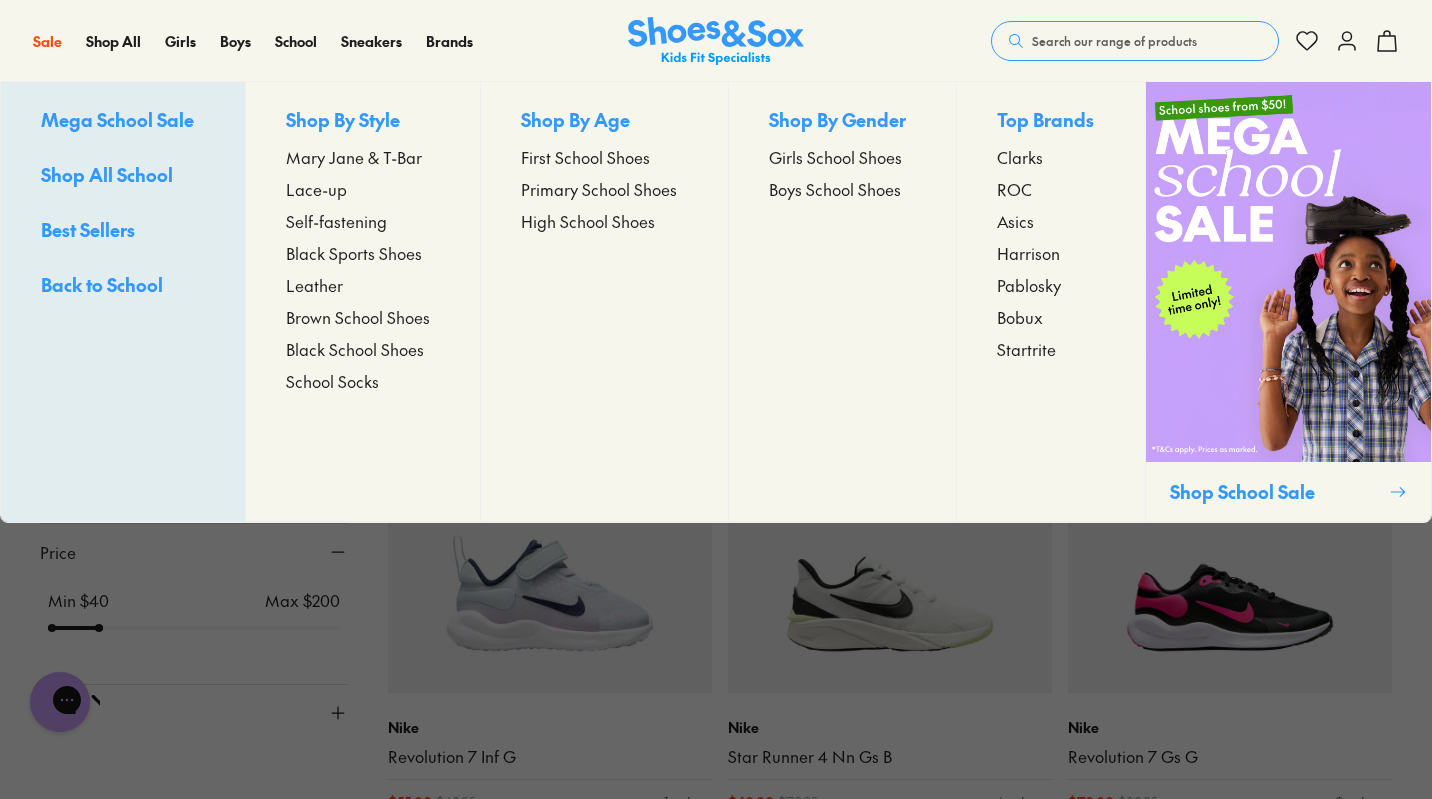 click on "Black School Shoes" at bounding box center [355, 349] 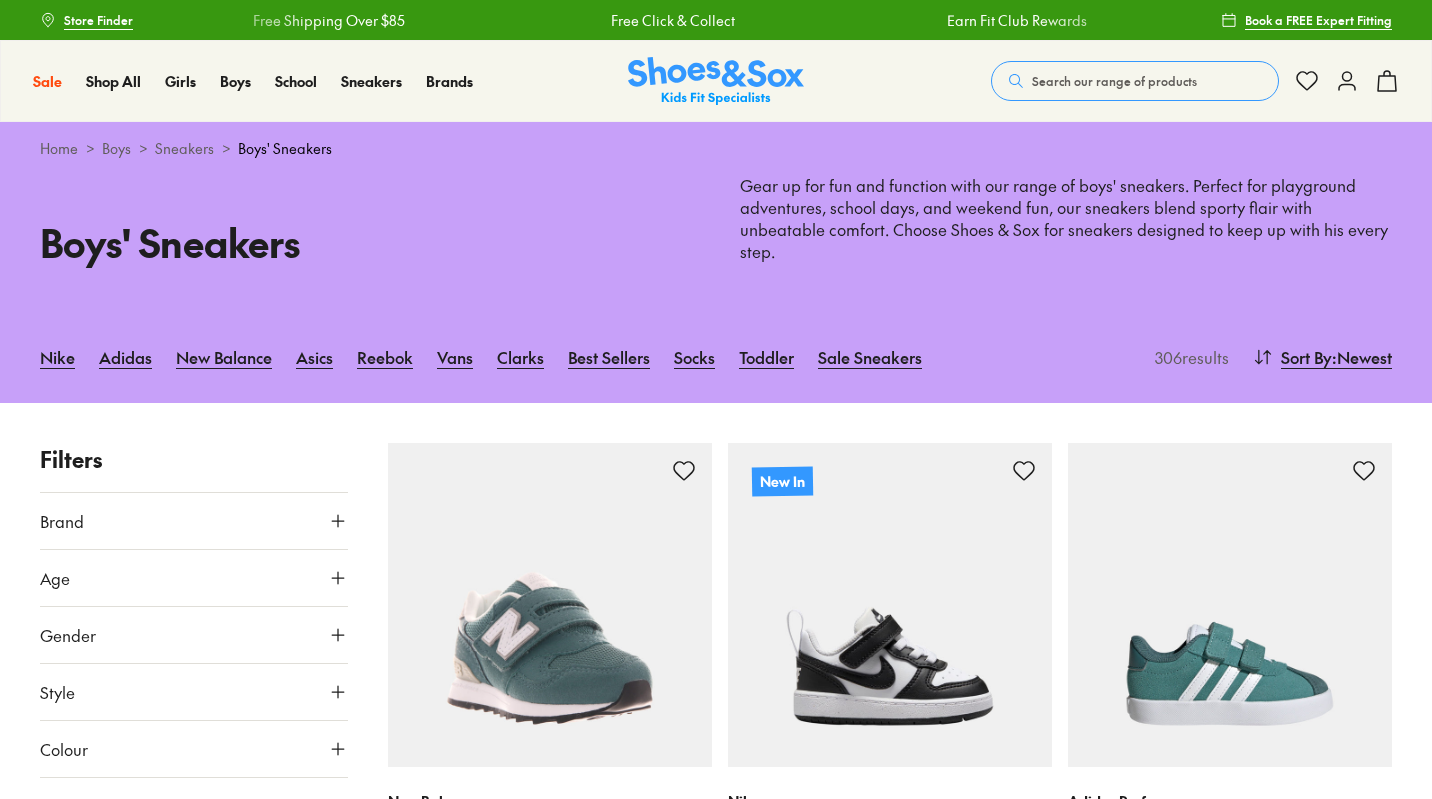 scroll, scrollTop: 0, scrollLeft: 0, axis: both 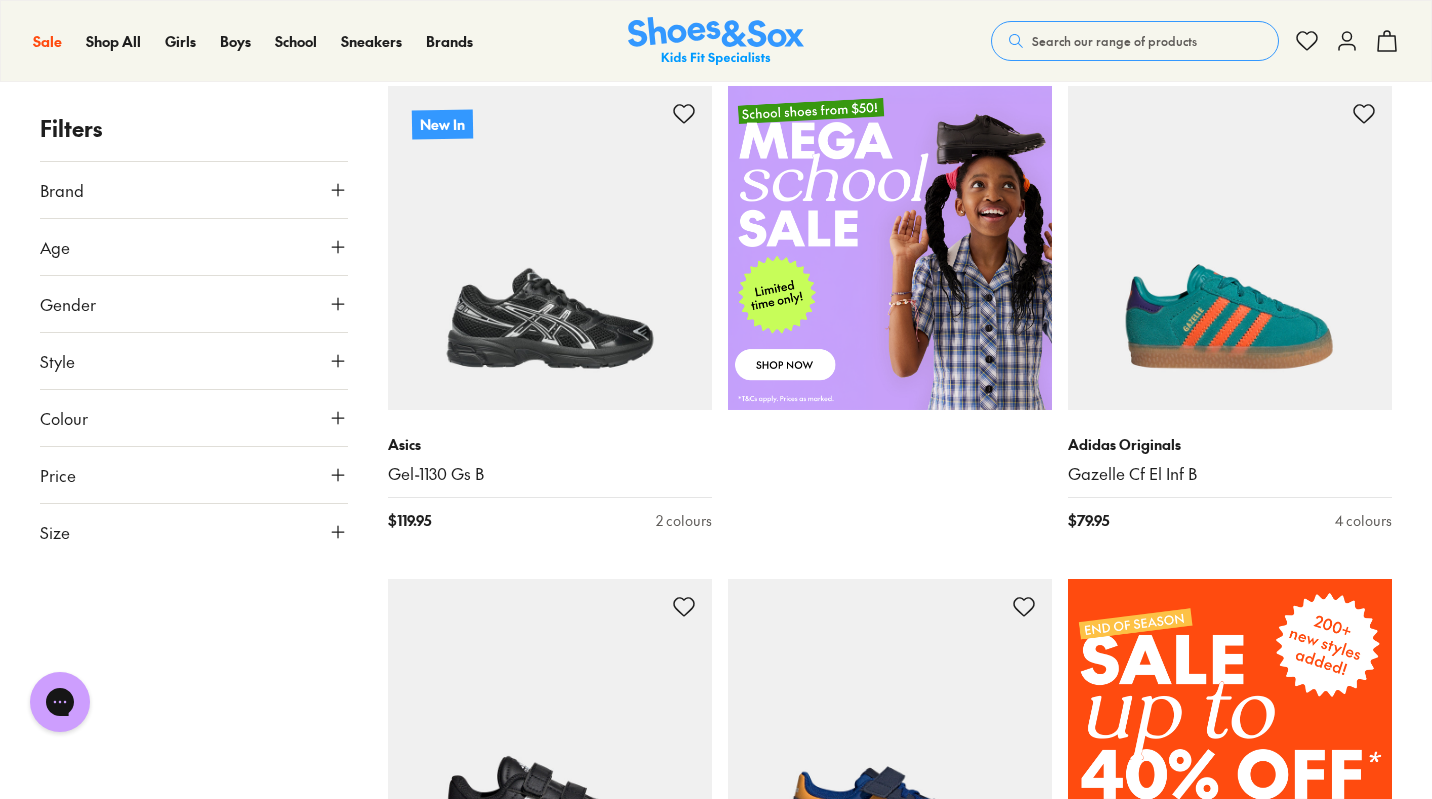 click 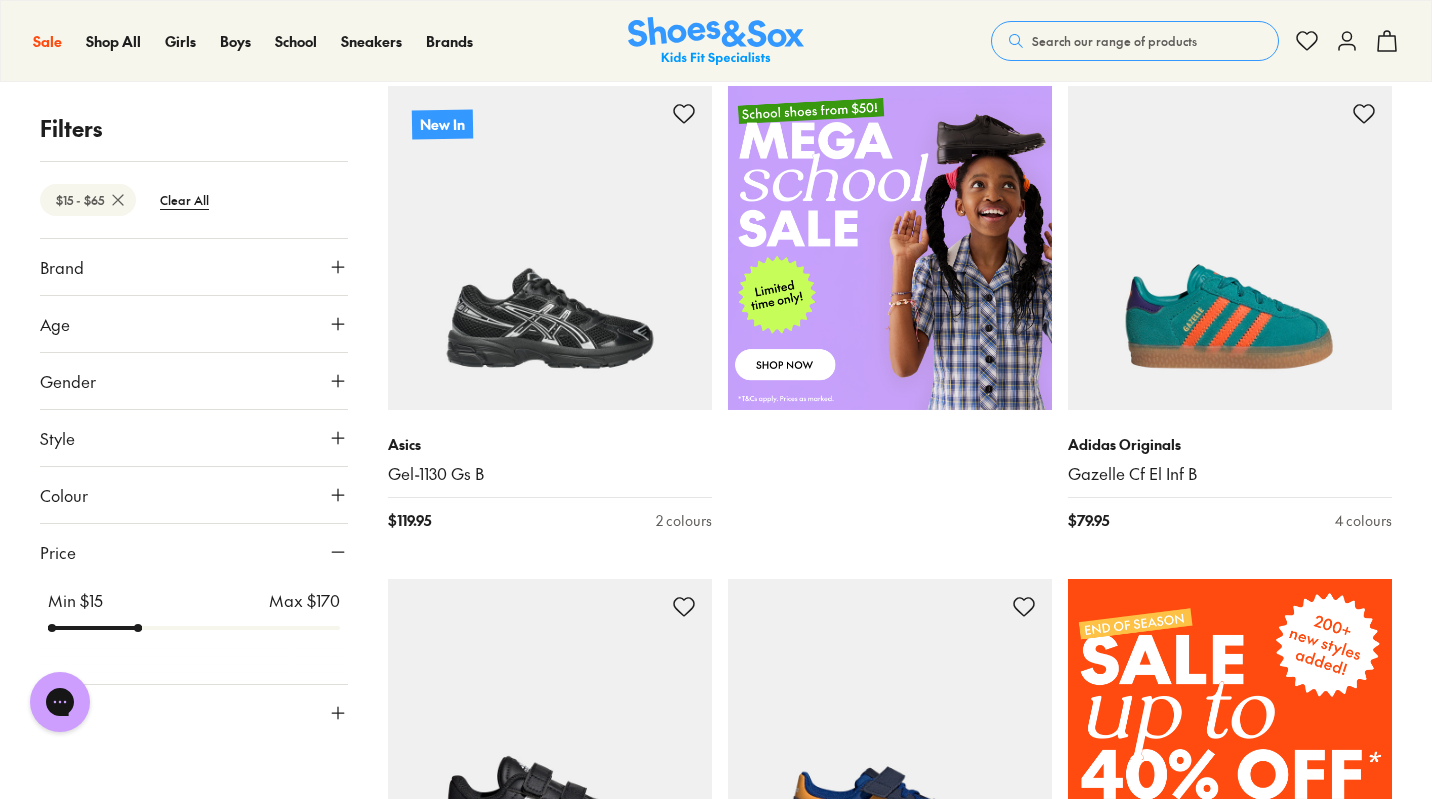 scroll, scrollTop: 158, scrollLeft: 0, axis: vertical 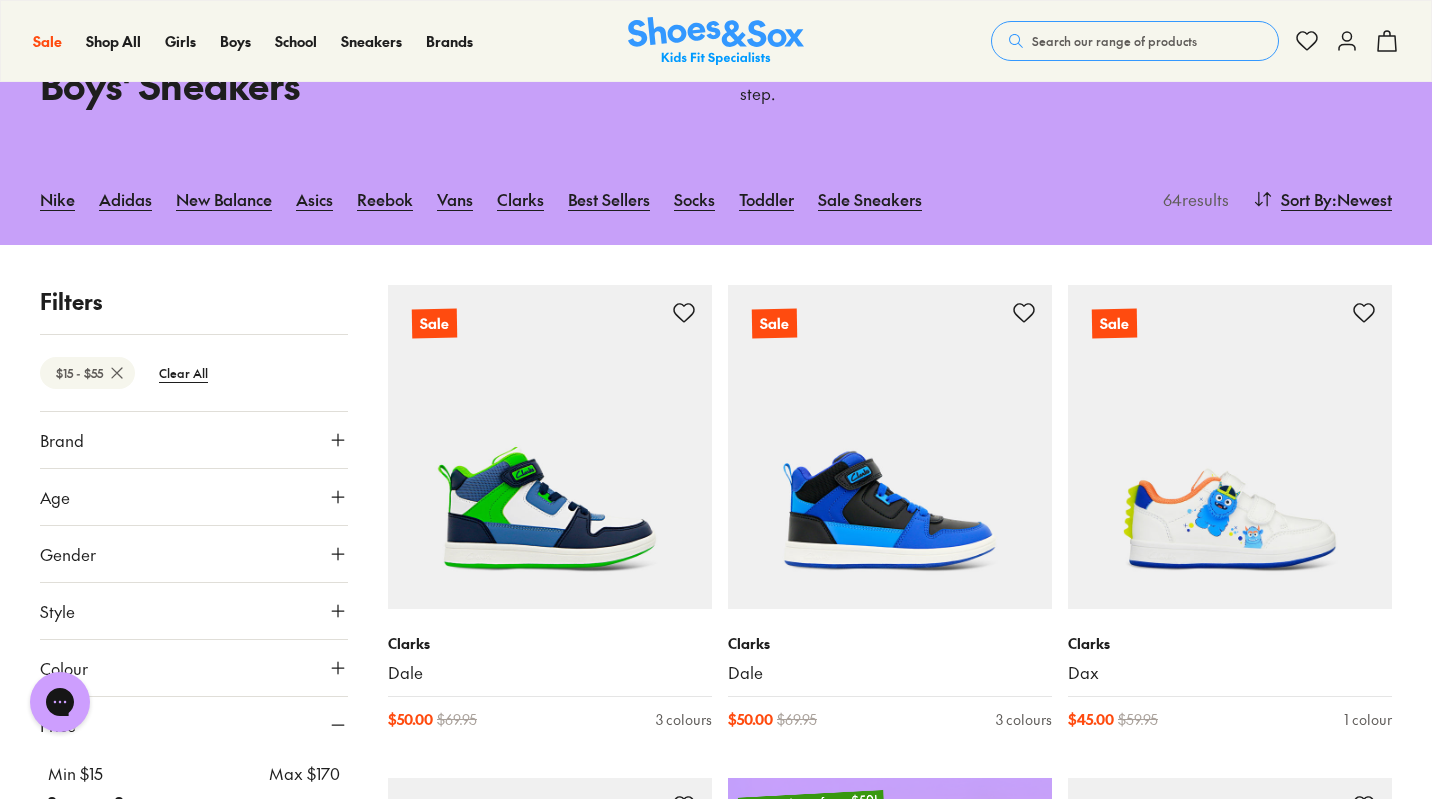 drag, startPoint x: 333, startPoint y: 550, endPoint x: 126, endPoint y: 561, distance: 207.29207 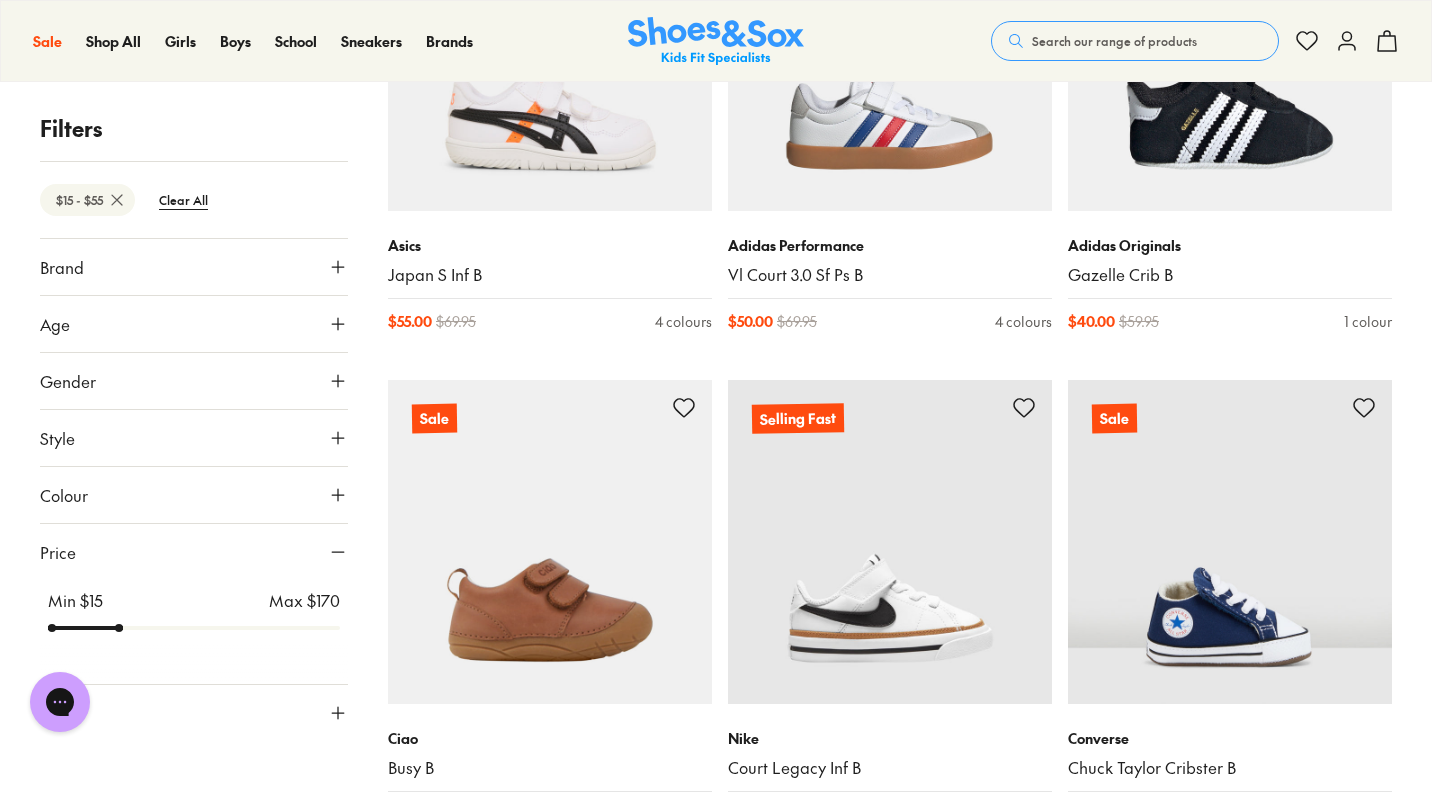 scroll, scrollTop: 3516, scrollLeft: 0, axis: vertical 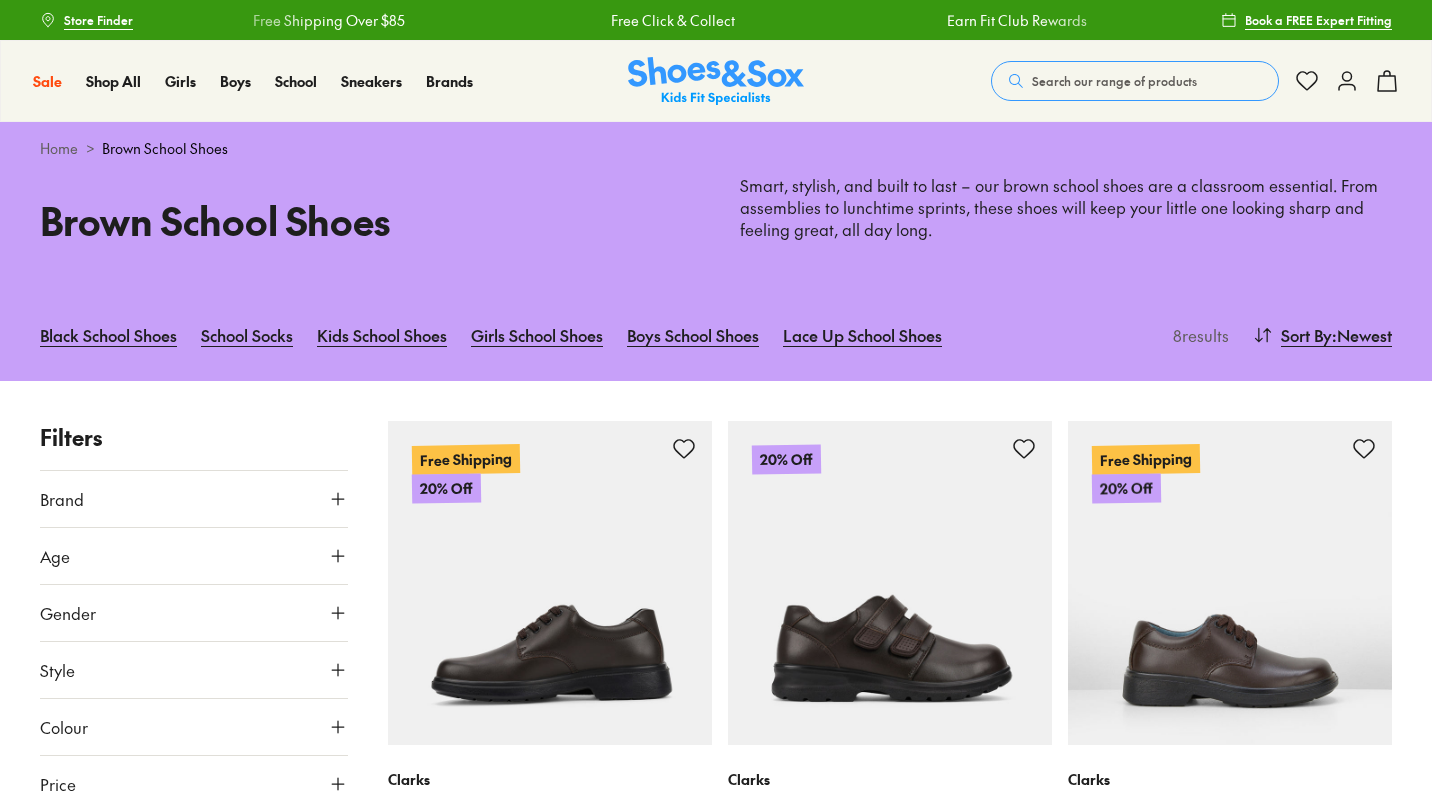 type on "***" 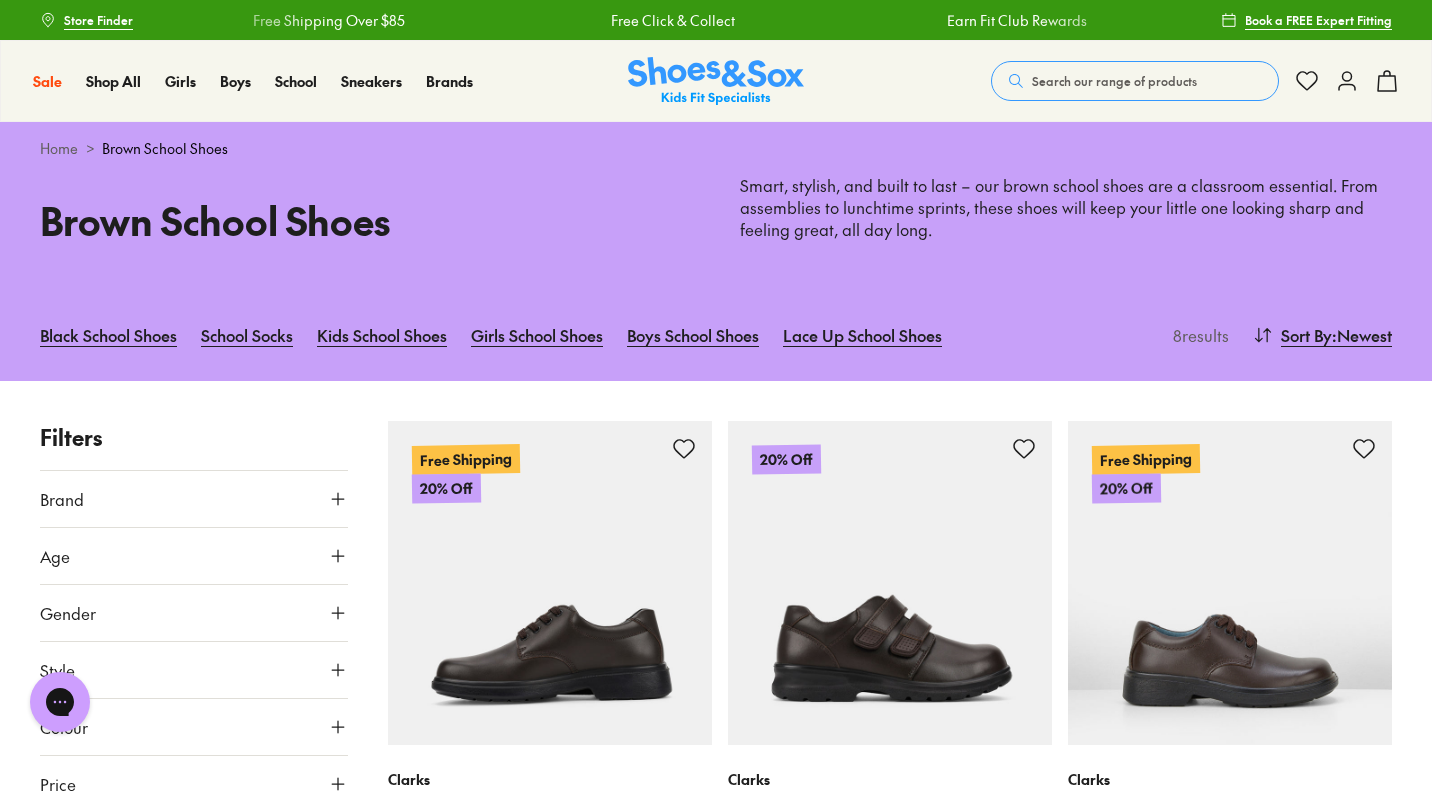 scroll, scrollTop: 0, scrollLeft: 0, axis: both 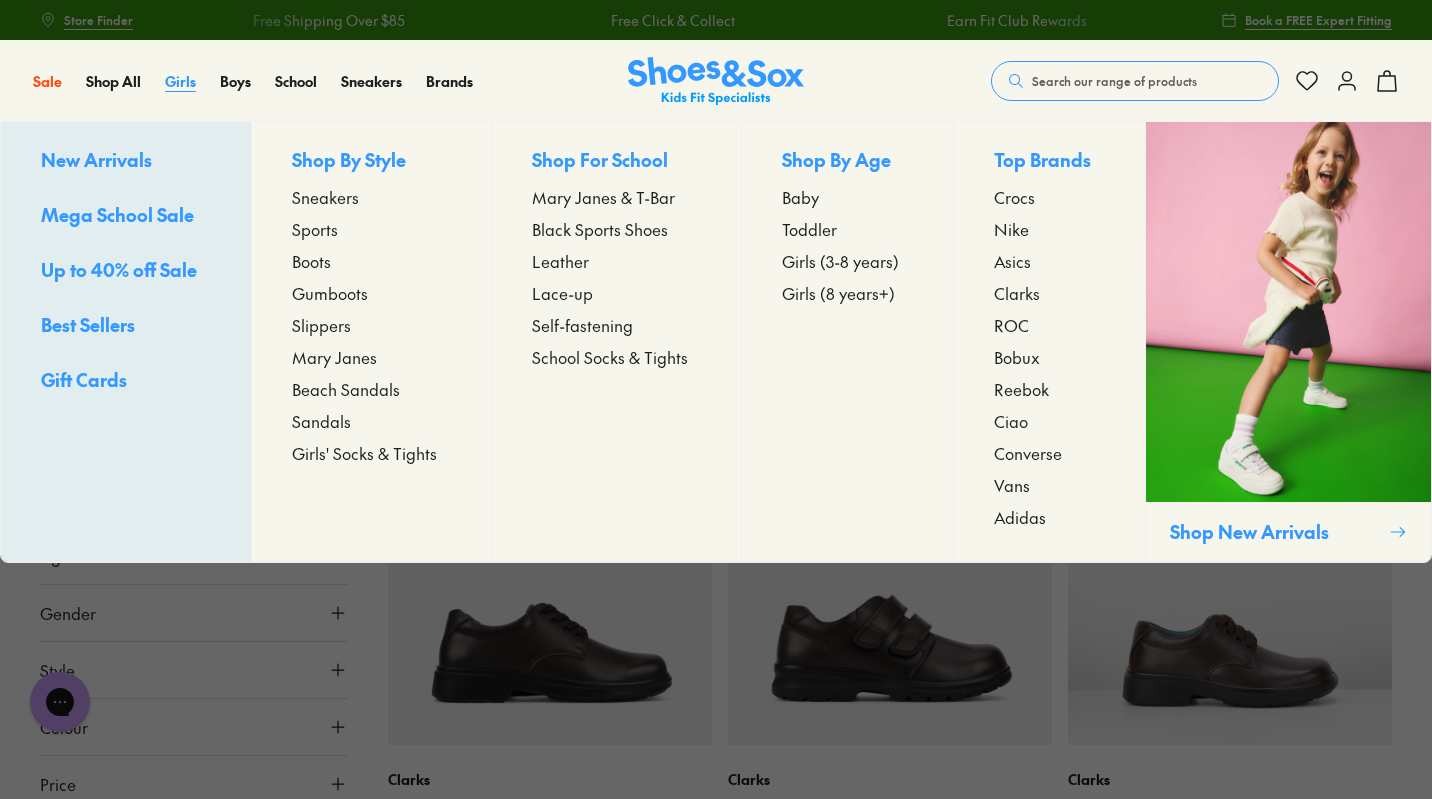 click on "Girls" at bounding box center (180, 81) 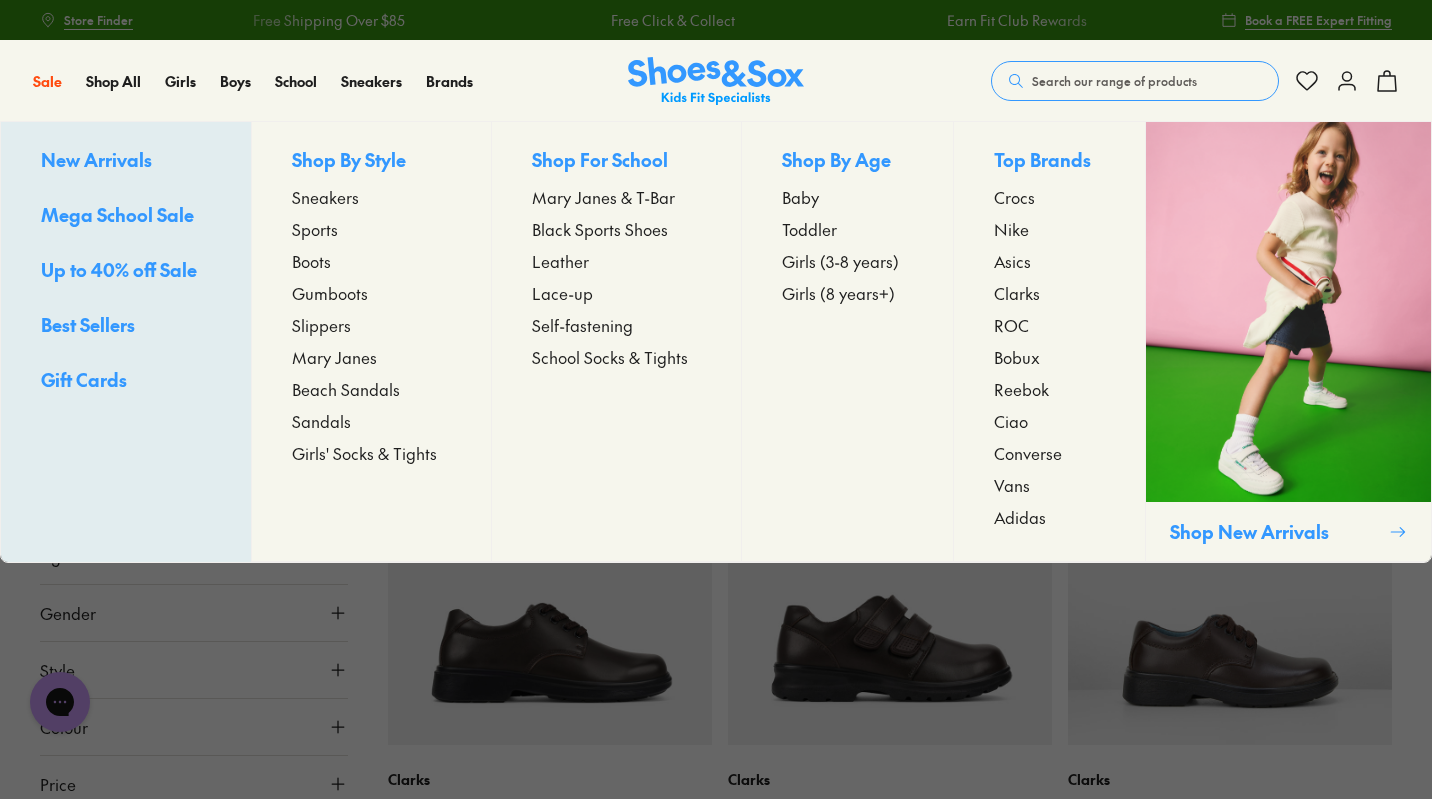 click on "Sneakers" at bounding box center (325, 197) 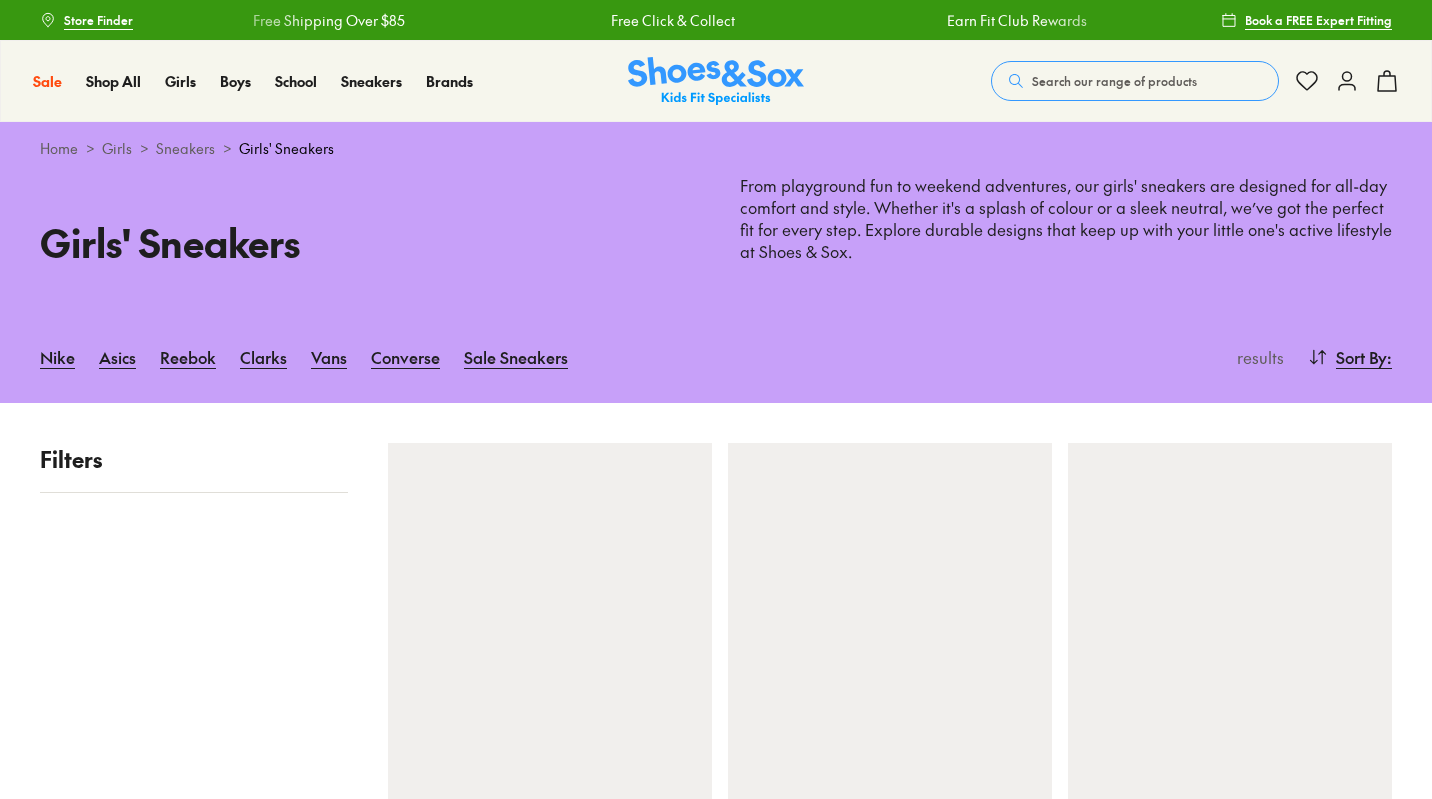 scroll, scrollTop: 0, scrollLeft: 0, axis: both 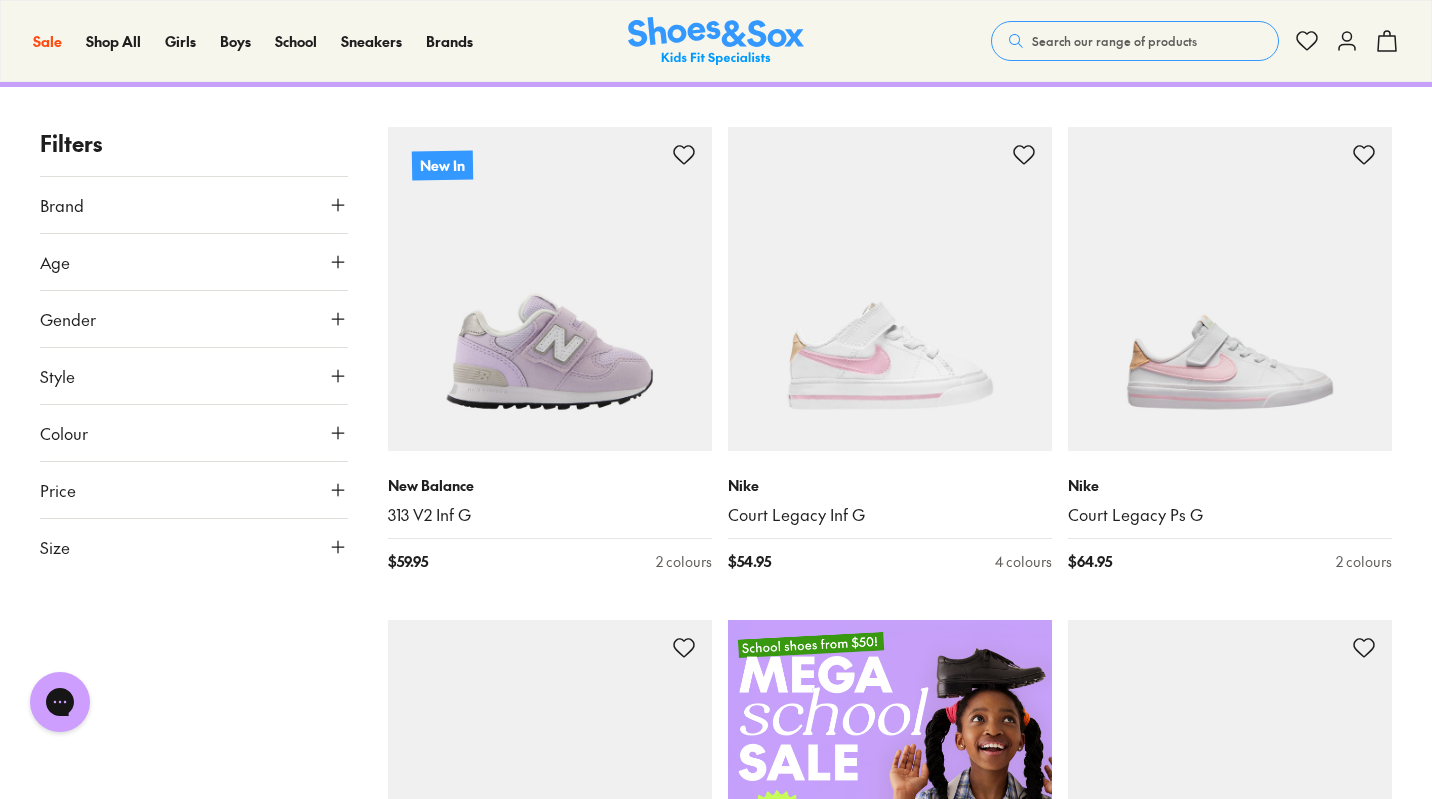 click 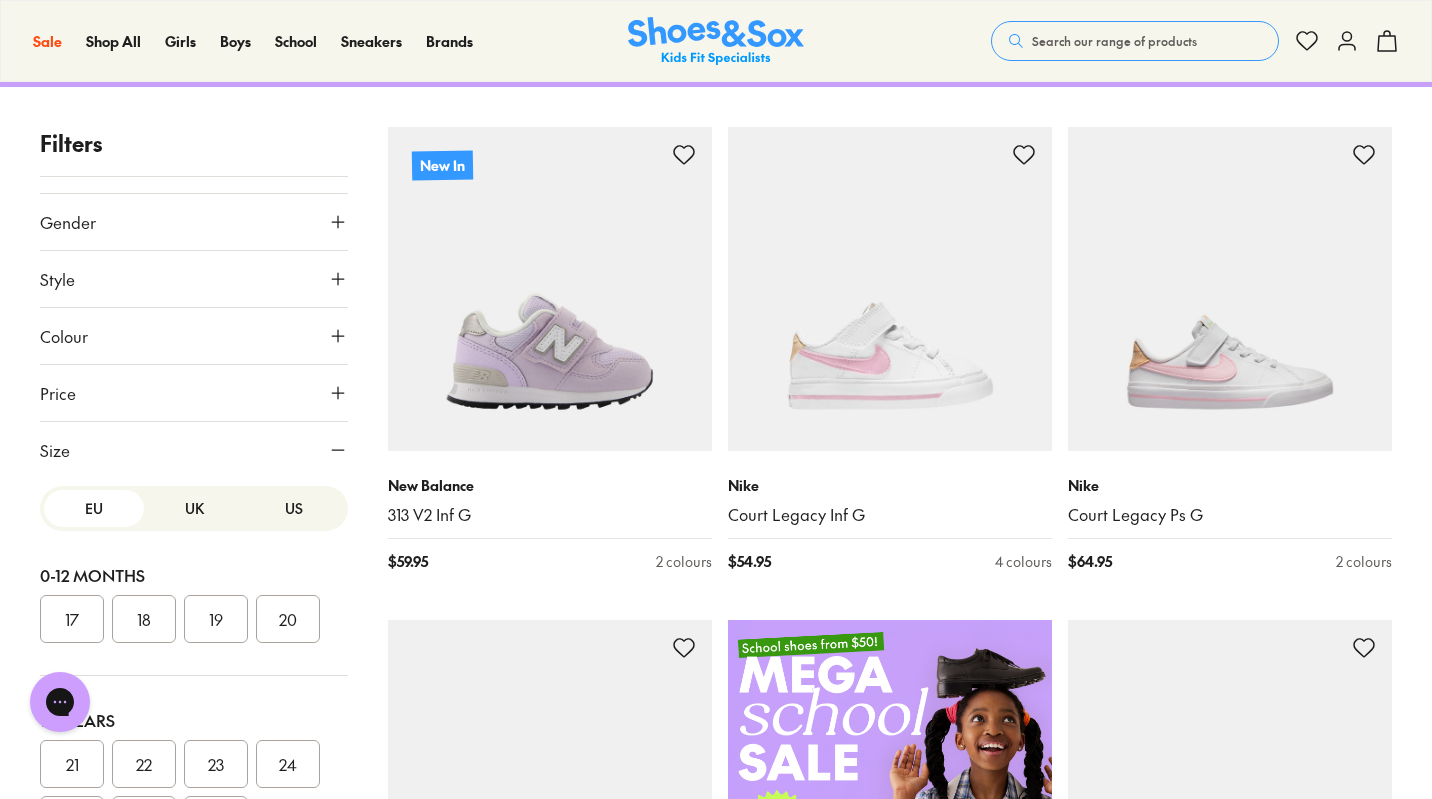 scroll, scrollTop: 145, scrollLeft: 0, axis: vertical 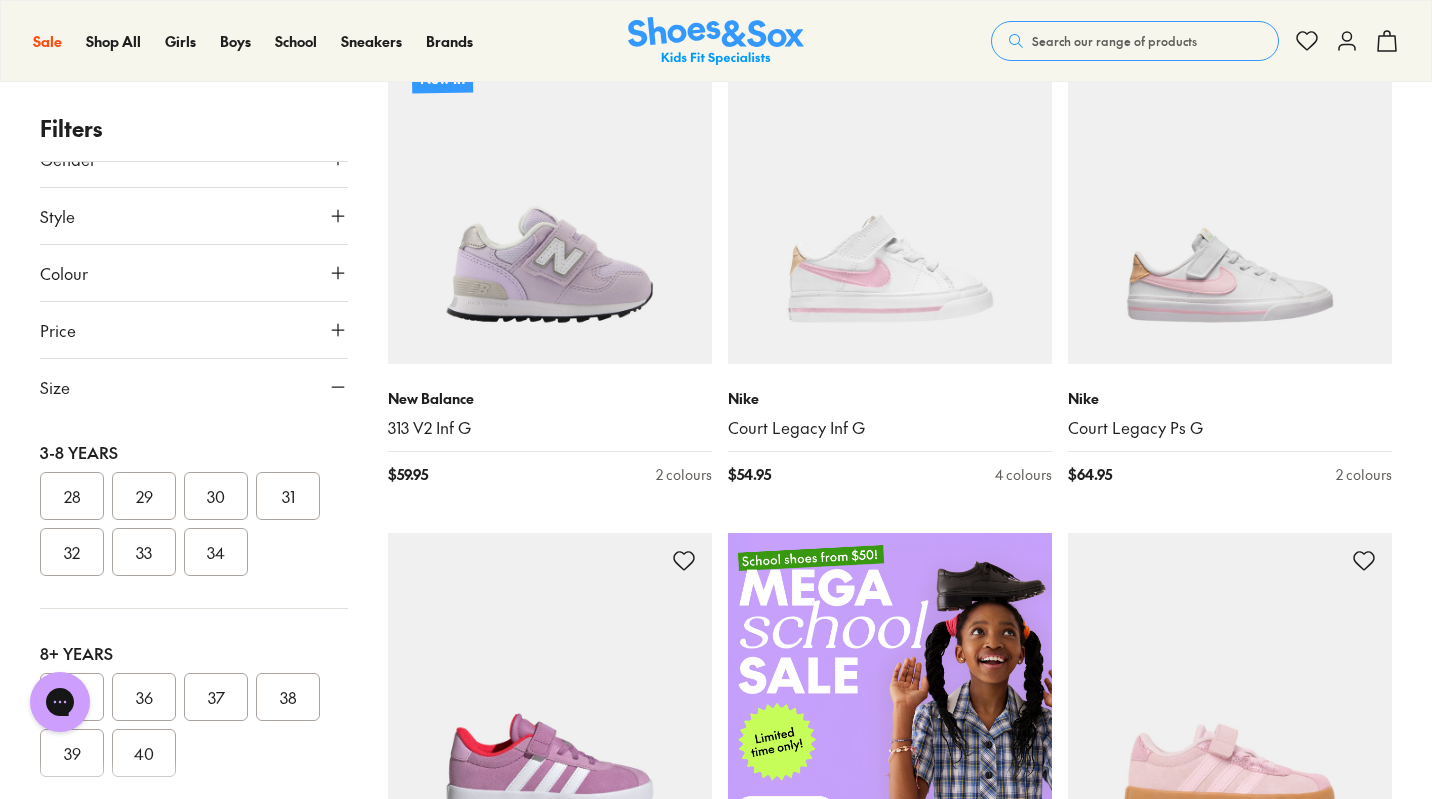 click 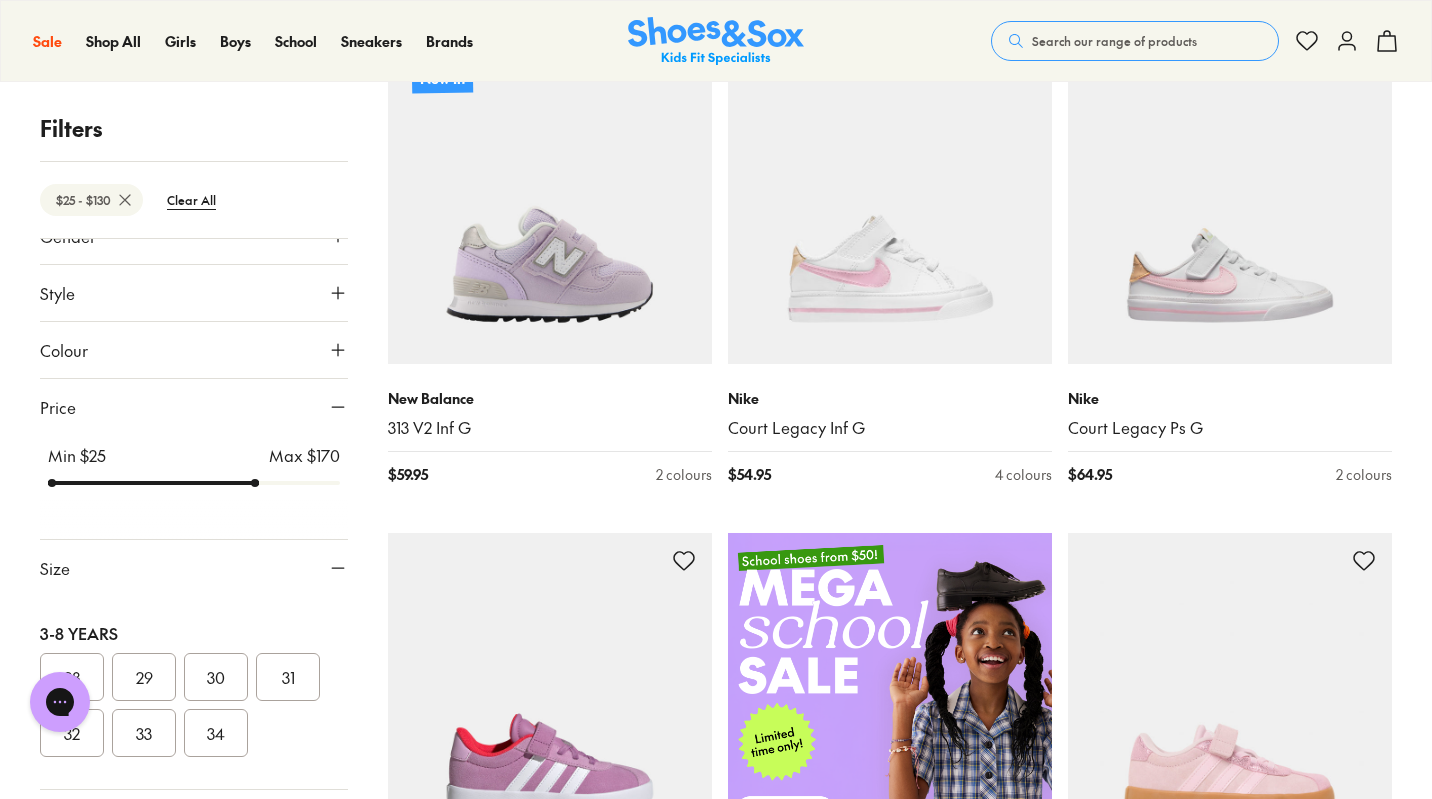 scroll, scrollTop: 152, scrollLeft: 0, axis: vertical 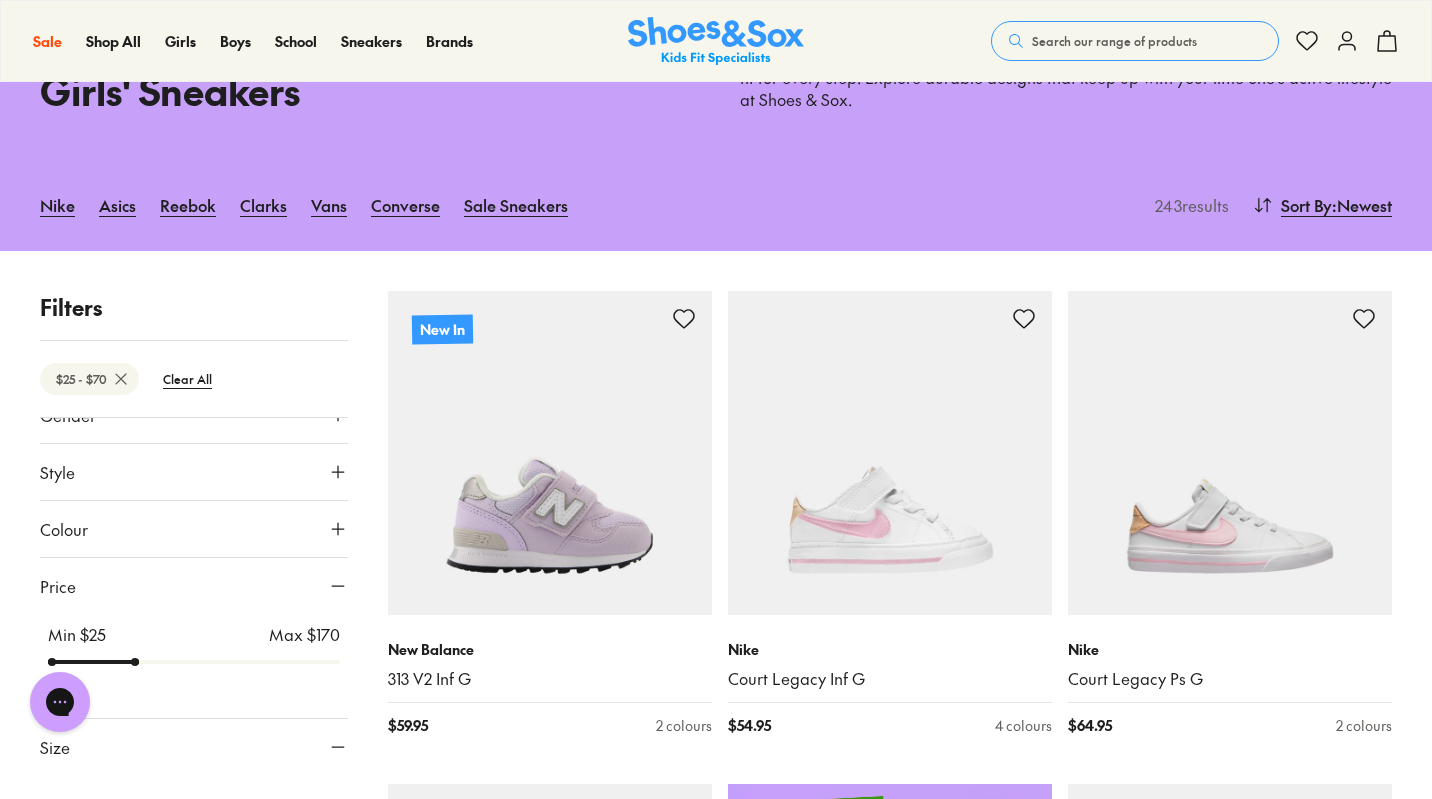 type on "**" 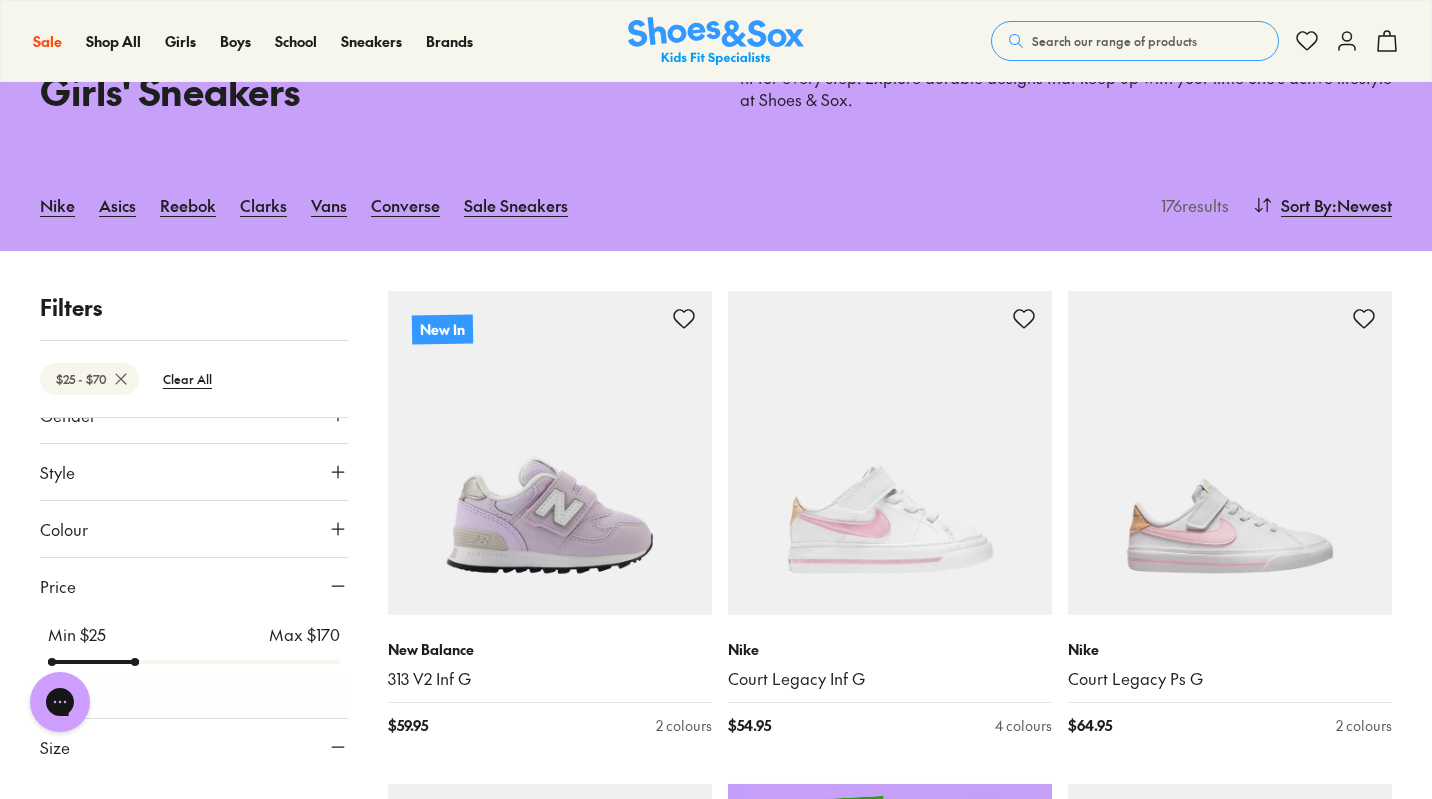 click 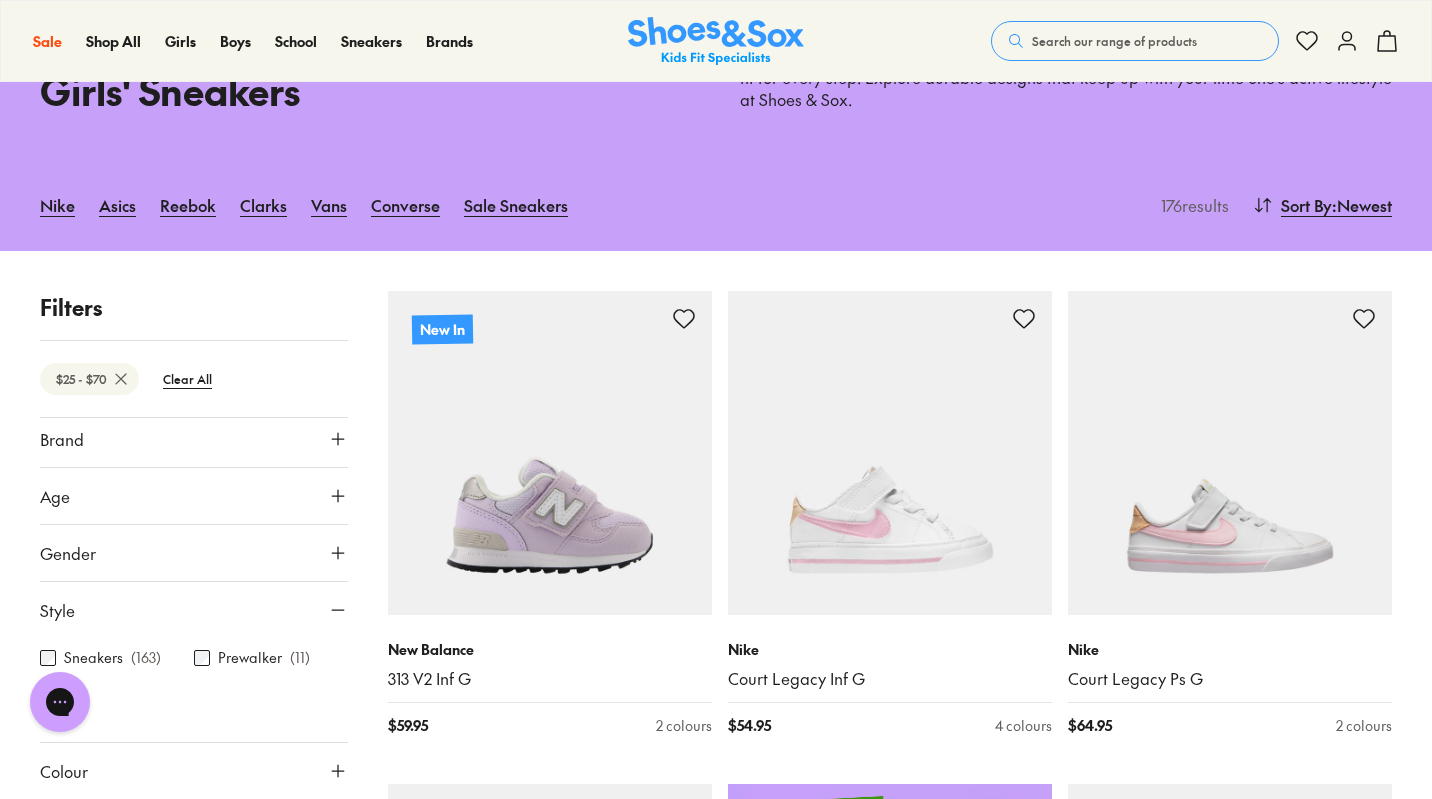scroll, scrollTop: 4, scrollLeft: 0, axis: vertical 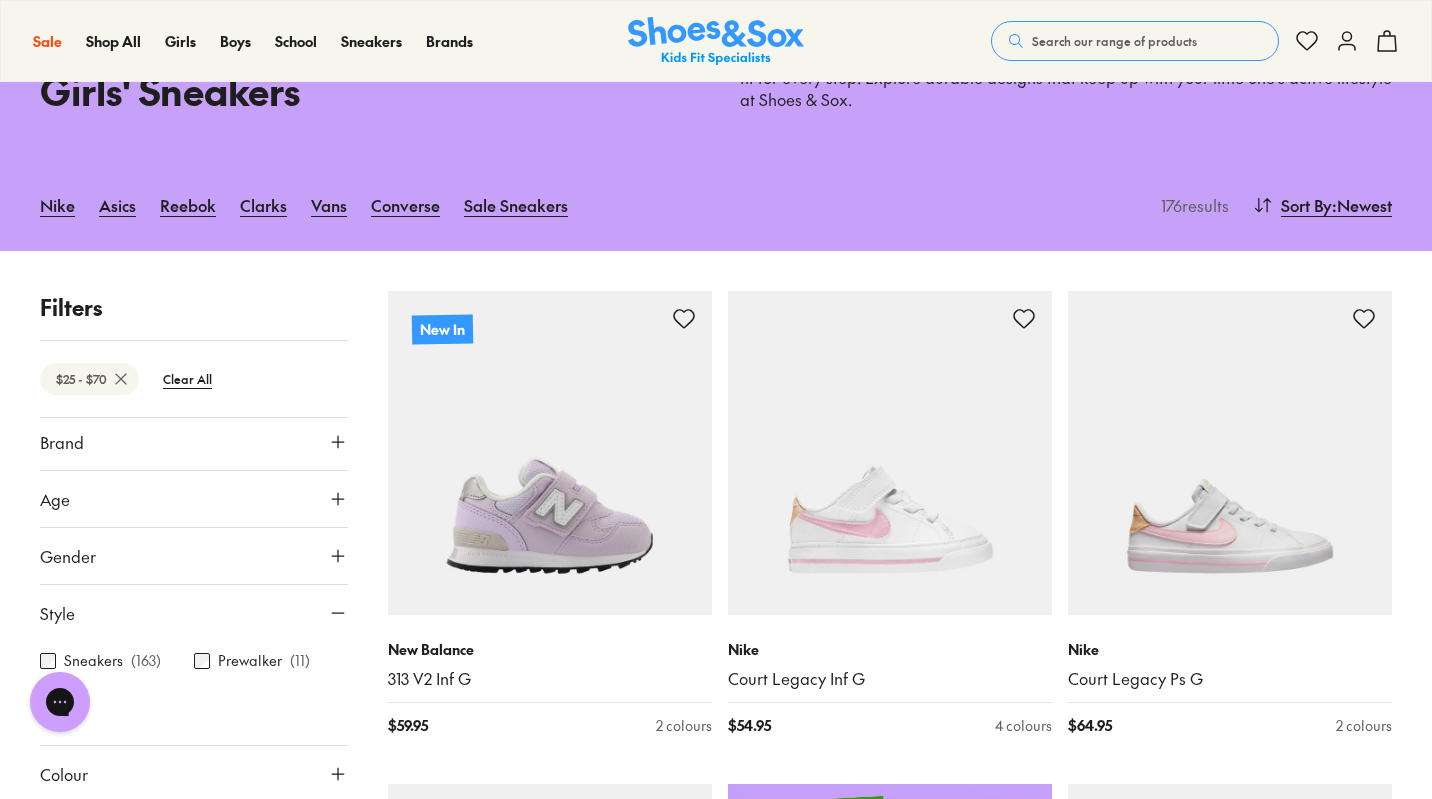 click 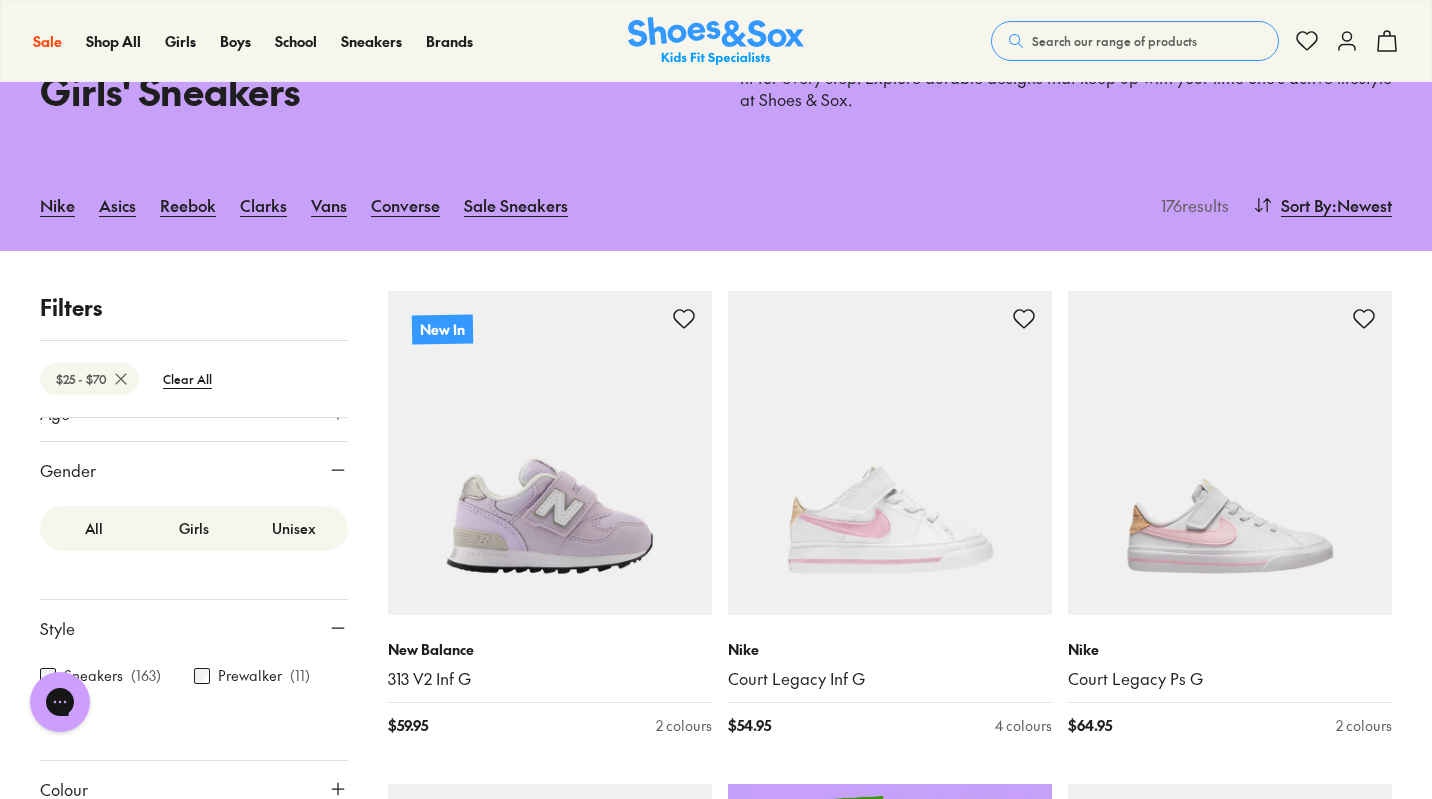 scroll, scrollTop: 0, scrollLeft: 0, axis: both 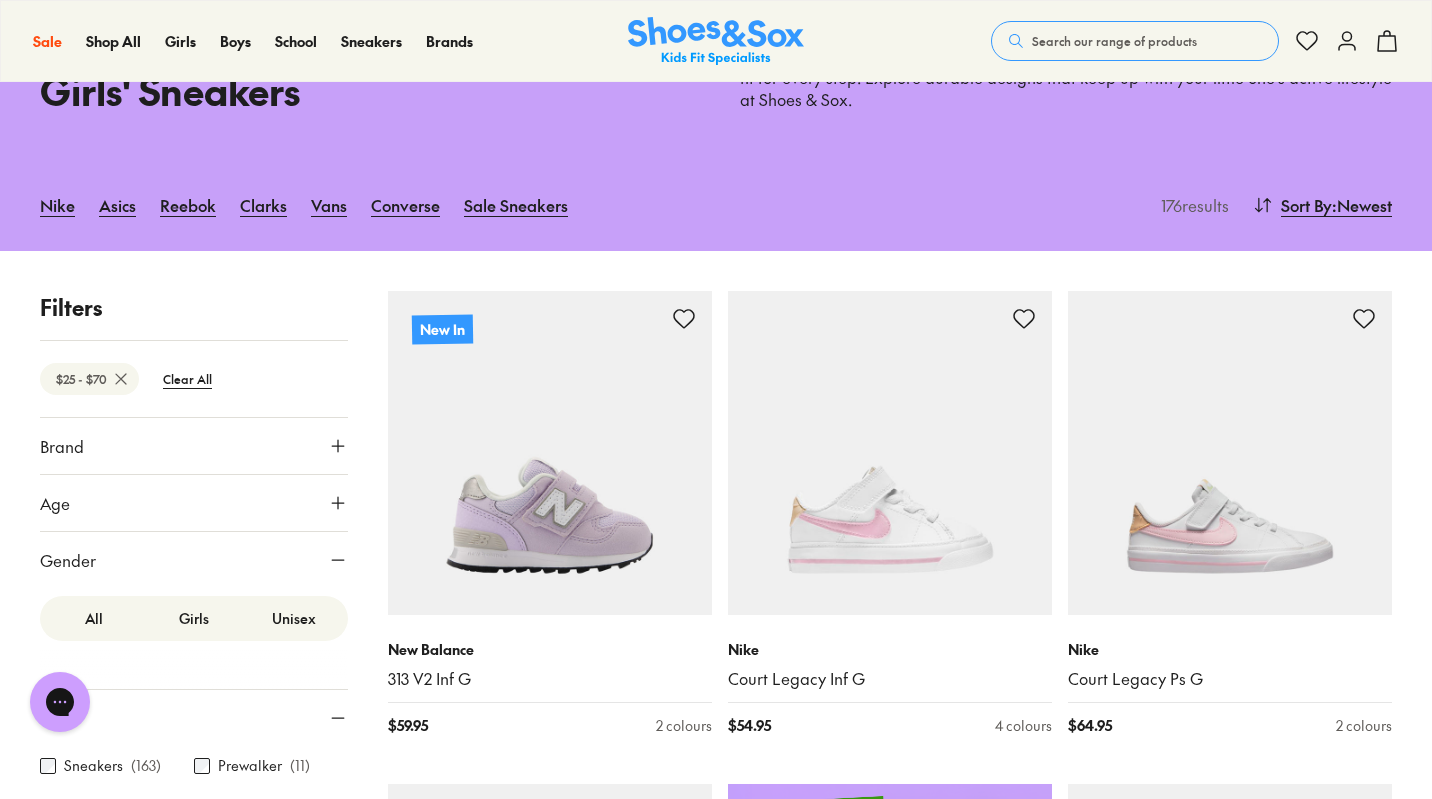 click on "Age" at bounding box center (194, 503) 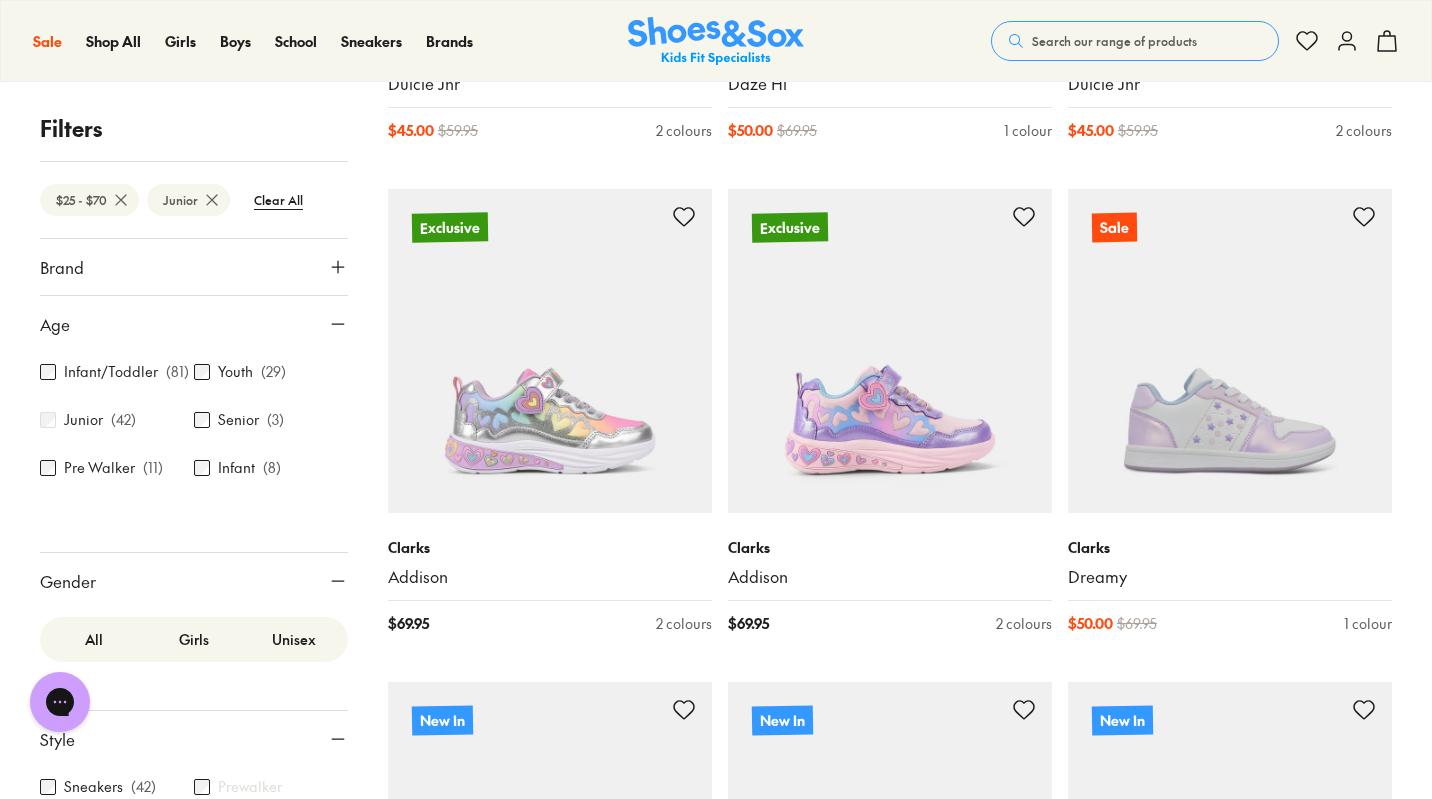scroll, scrollTop: 2226, scrollLeft: 0, axis: vertical 